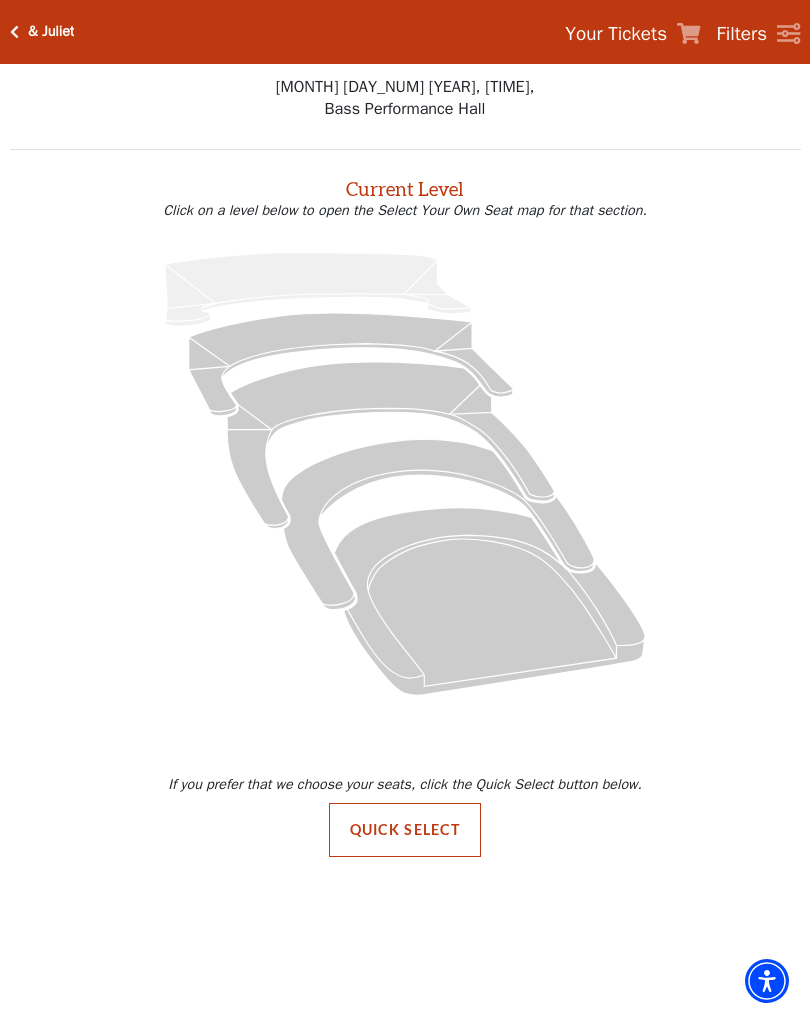 scroll, scrollTop: 0, scrollLeft: 0, axis: both 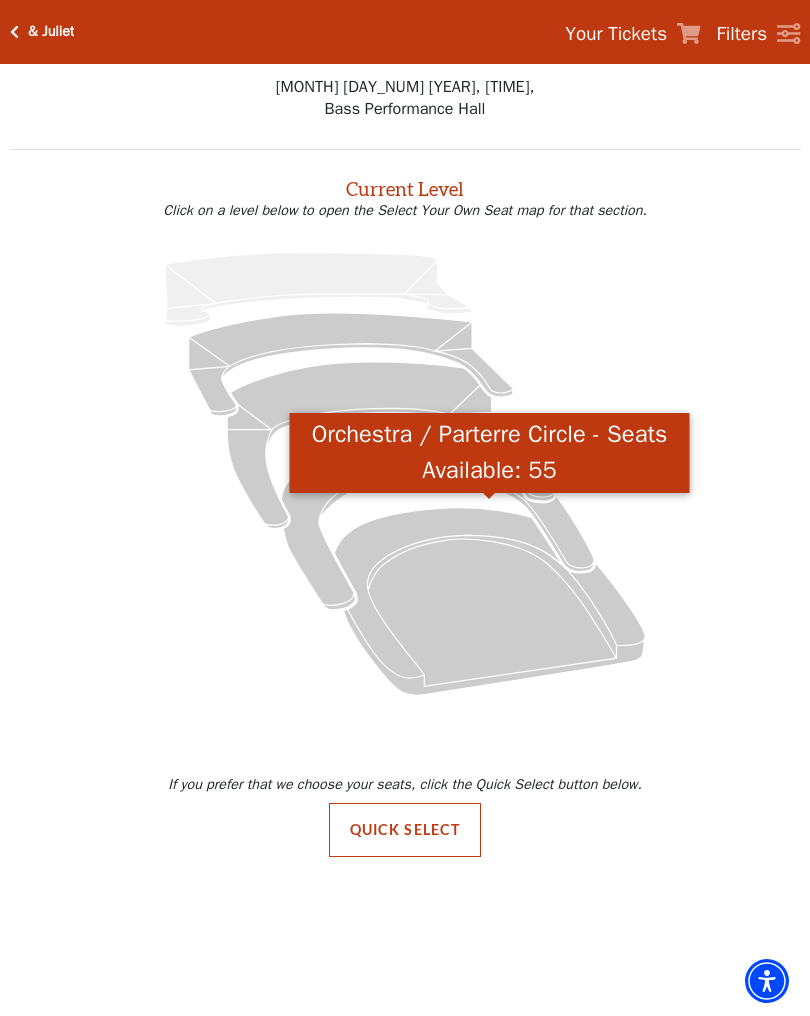 click 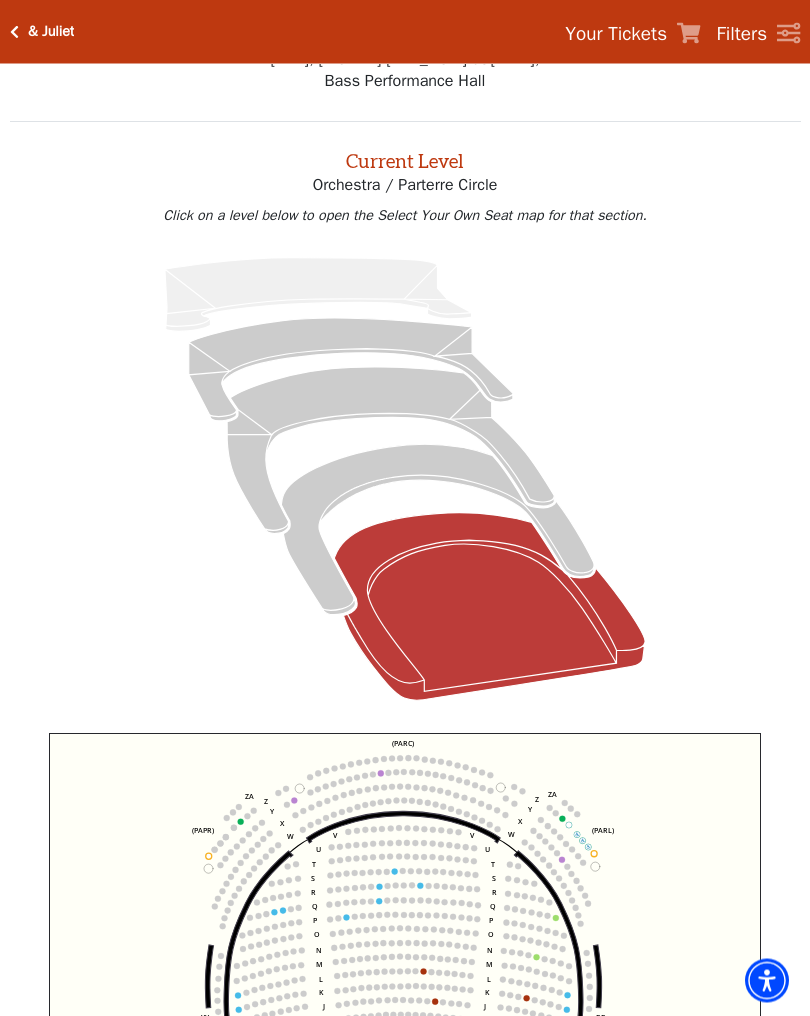 scroll, scrollTop: 76, scrollLeft: 0, axis: vertical 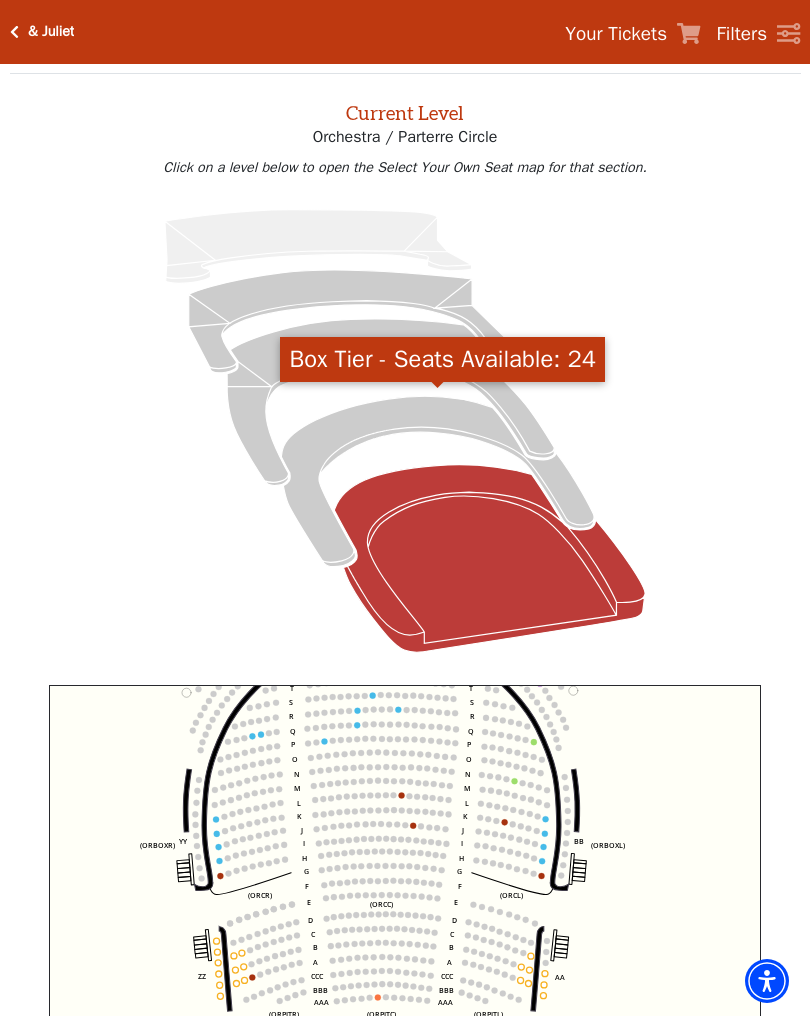 click 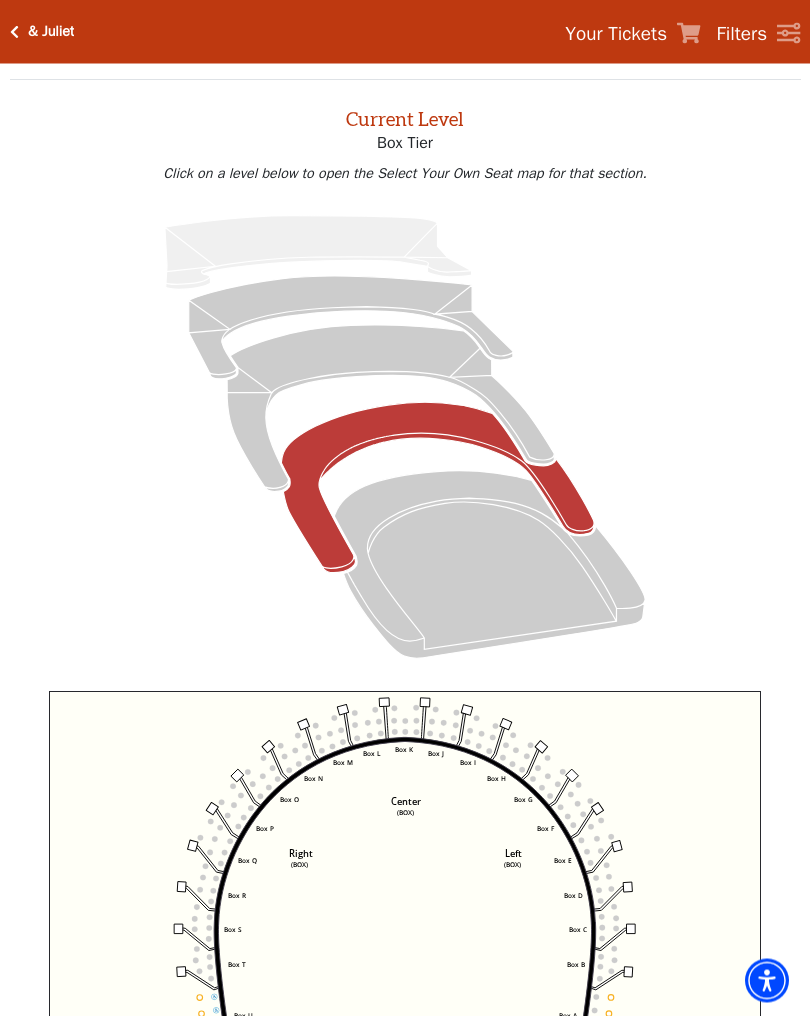 scroll, scrollTop: 76, scrollLeft: 0, axis: vertical 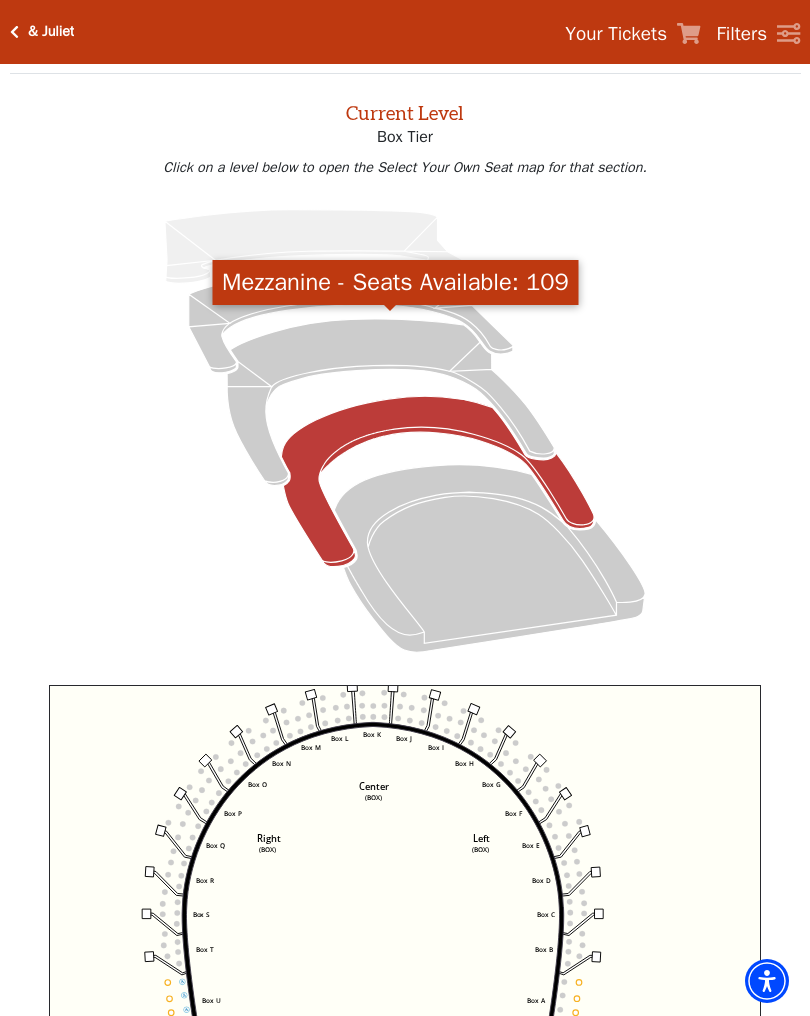 click 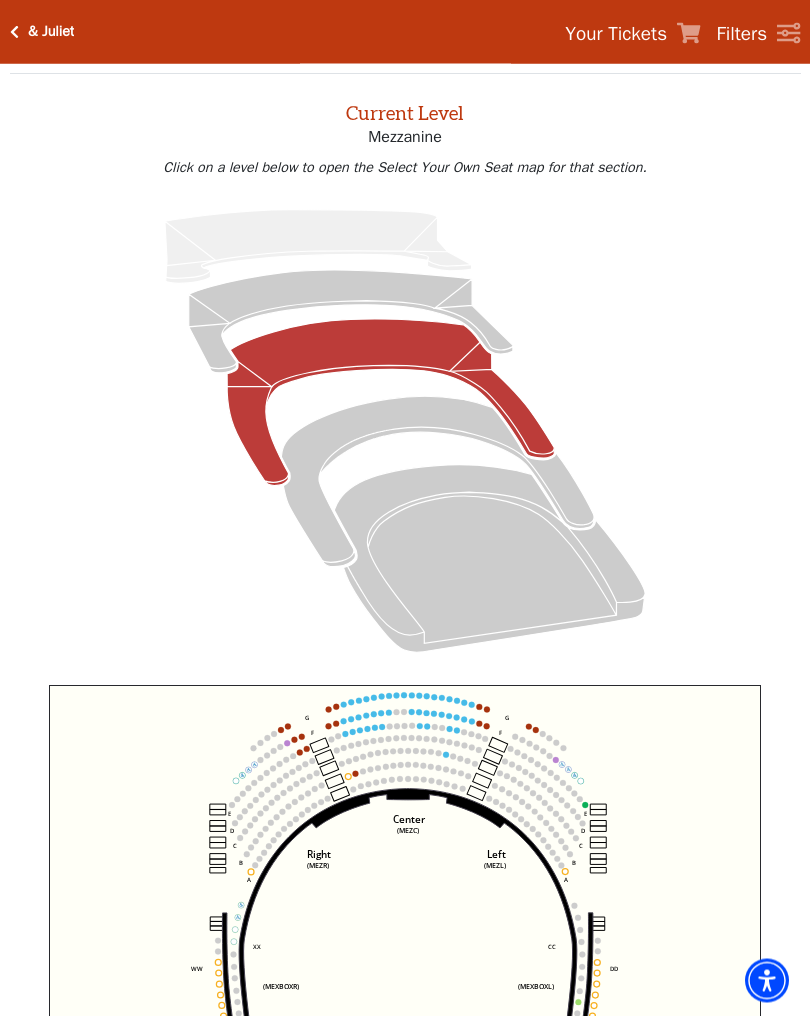 scroll, scrollTop: 76, scrollLeft: 0, axis: vertical 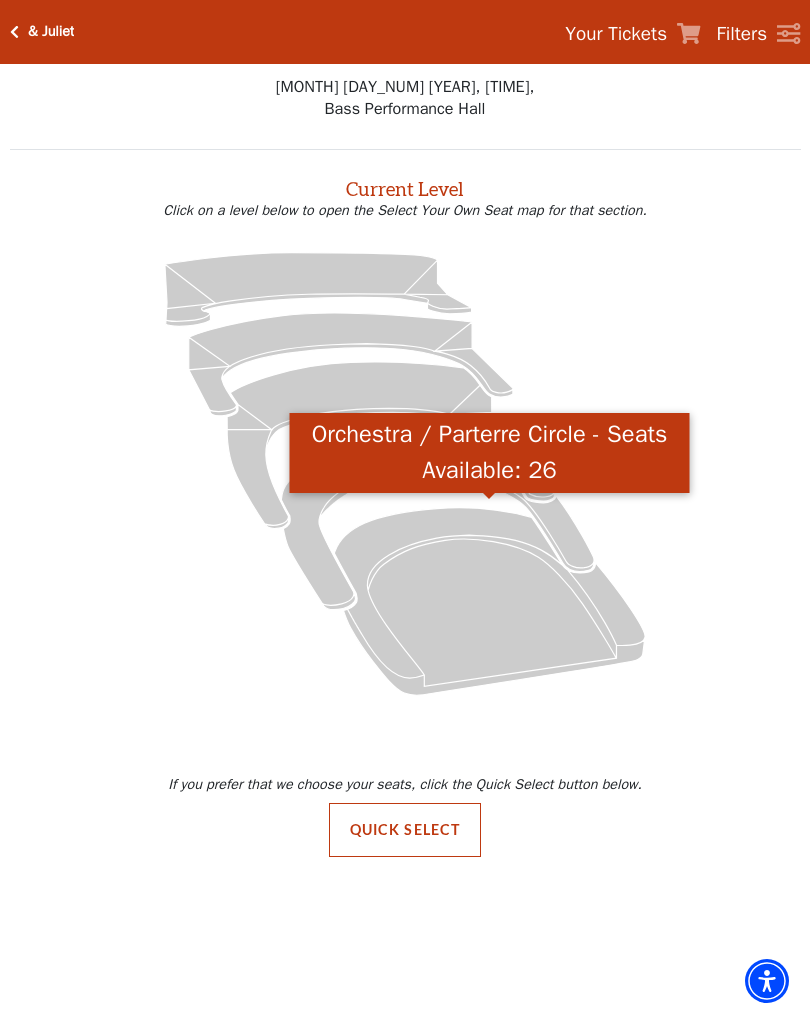 click 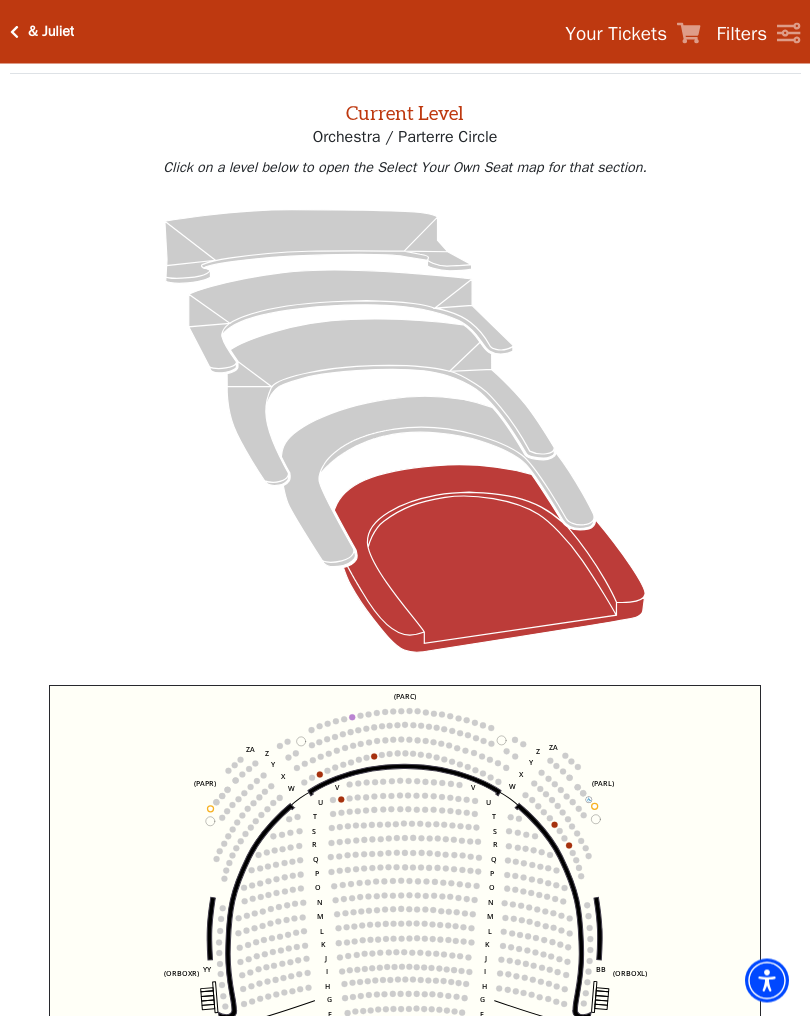 scroll, scrollTop: 76, scrollLeft: 0, axis: vertical 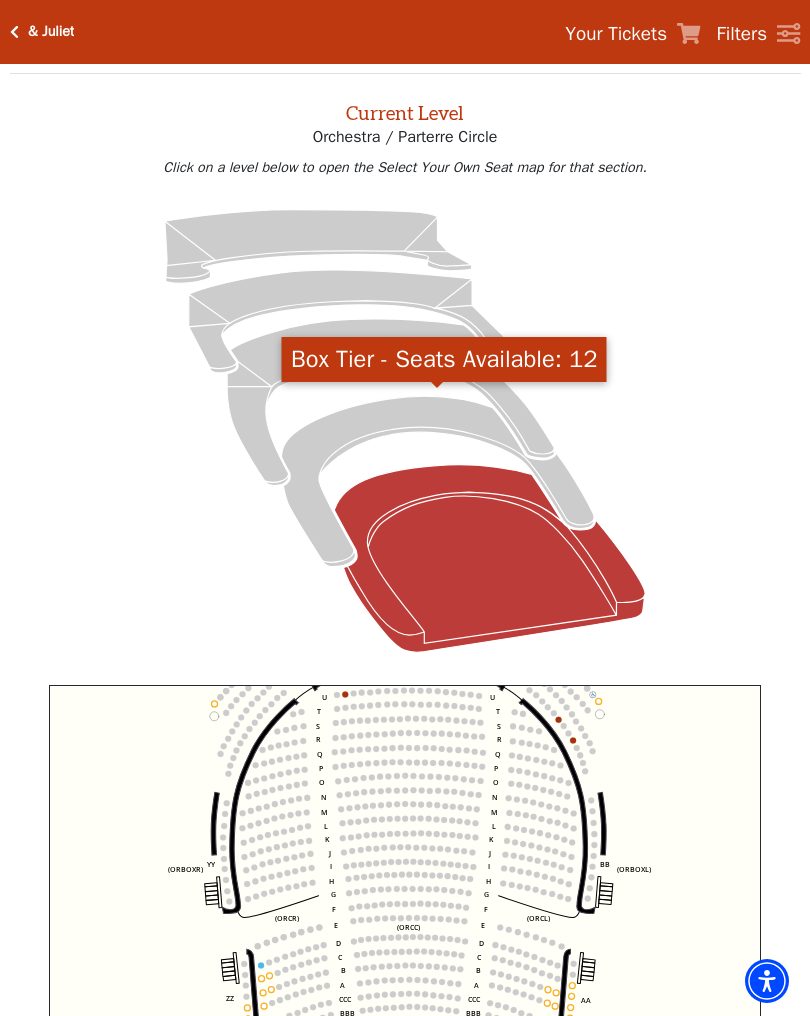 click 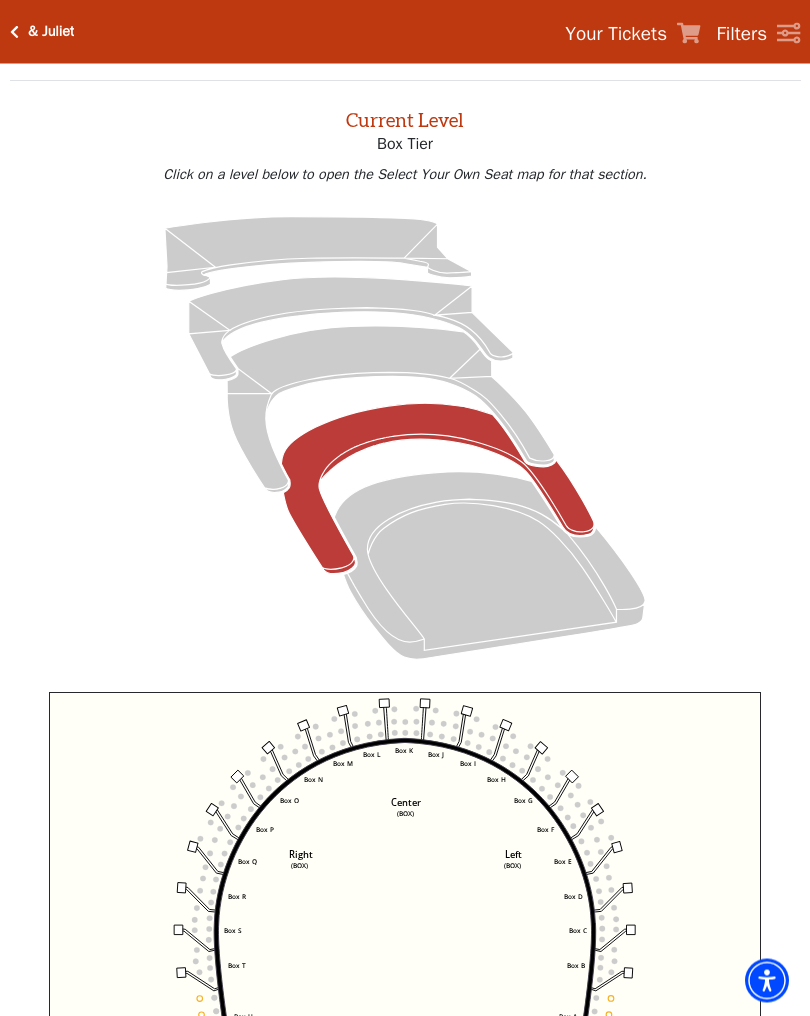 scroll, scrollTop: 76, scrollLeft: 0, axis: vertical 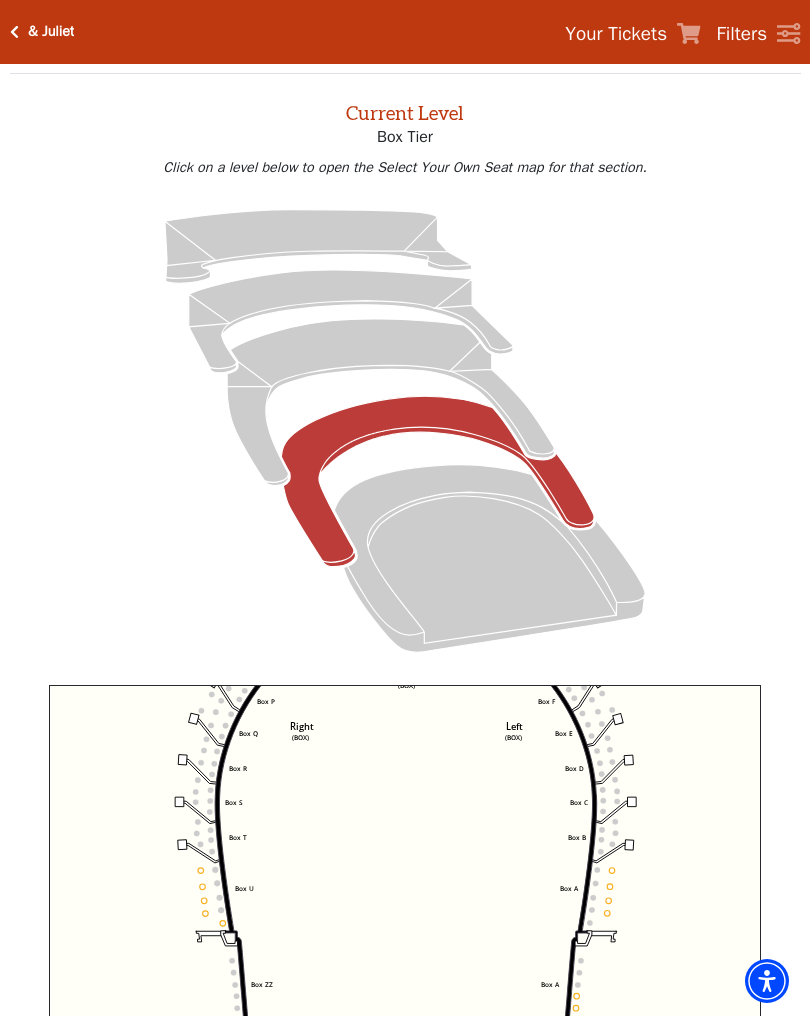 click 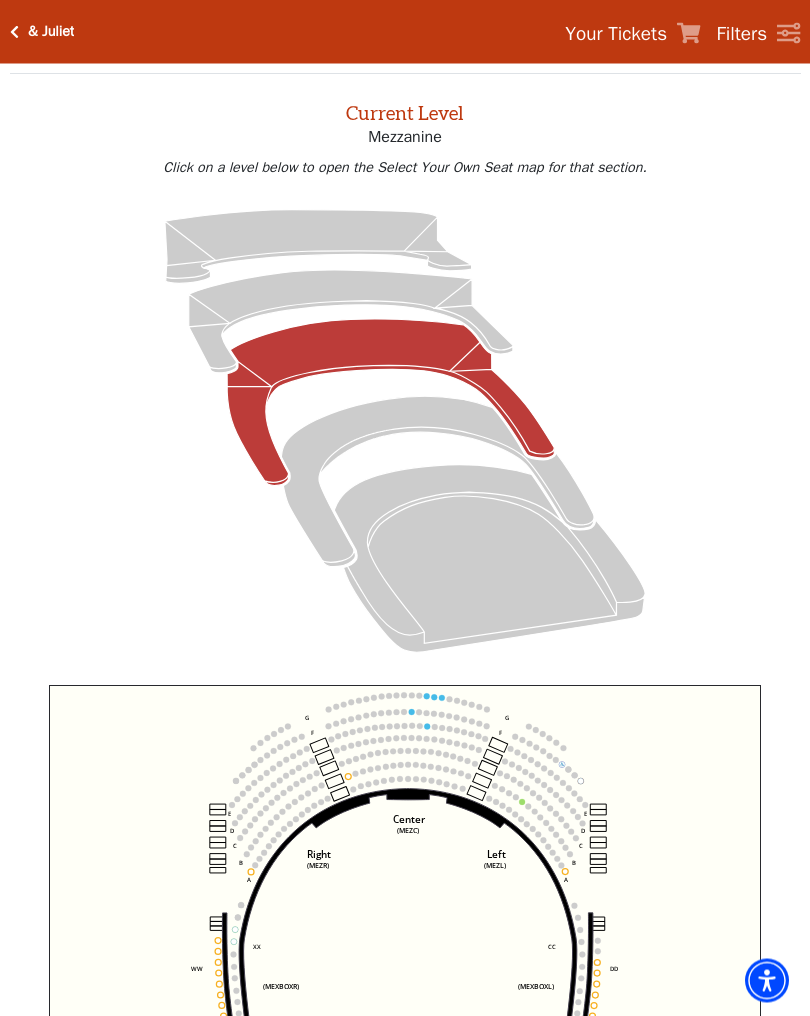 scroll, scrollTop: 76, scrollLeft: 0, axis: vertical 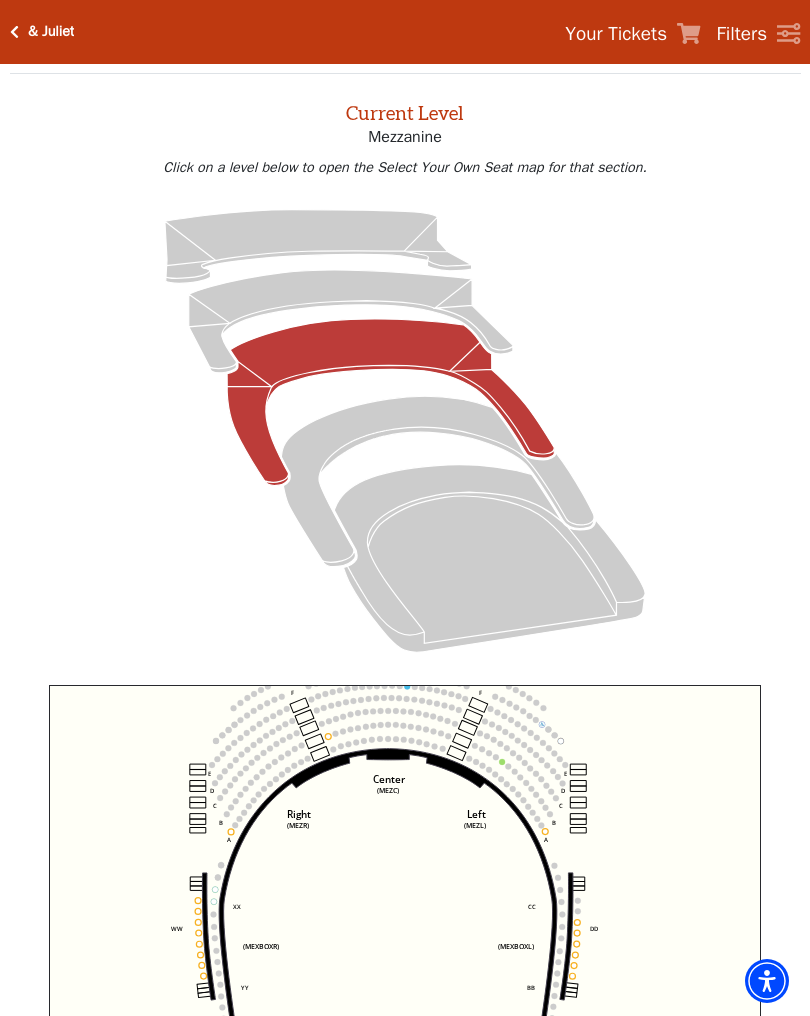 click on "& Juliet" at bounding box center (51, 31) 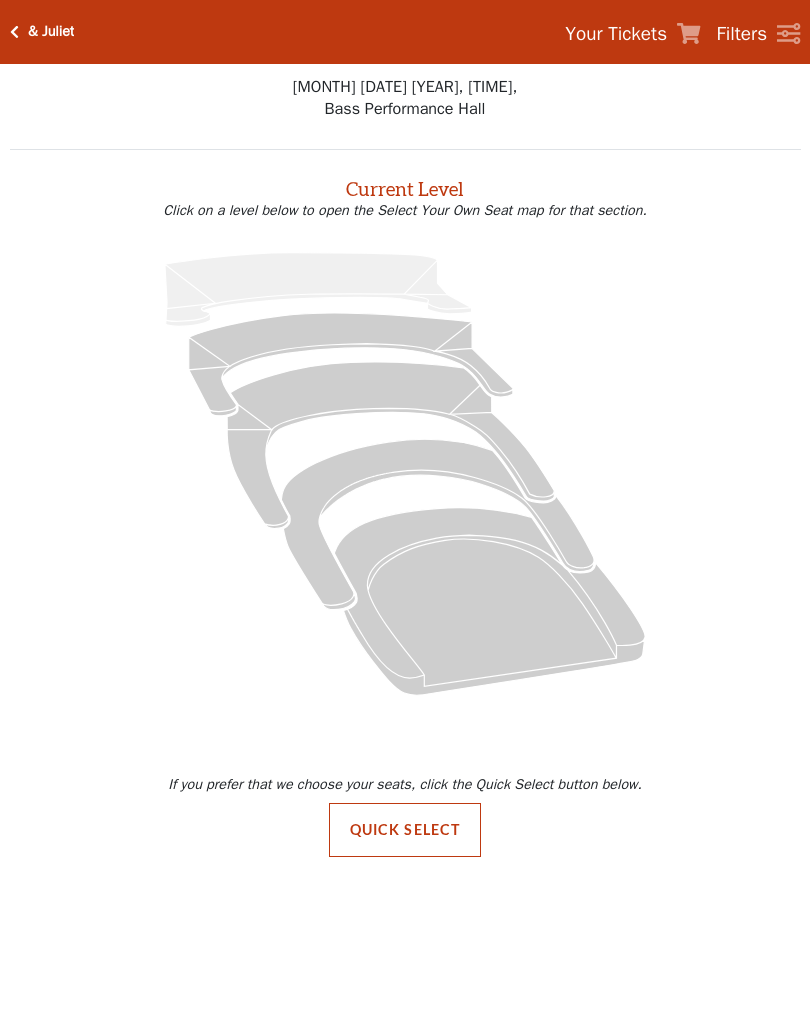 scroll, scrollTop: 0, scrollLeft: 0, axis: both 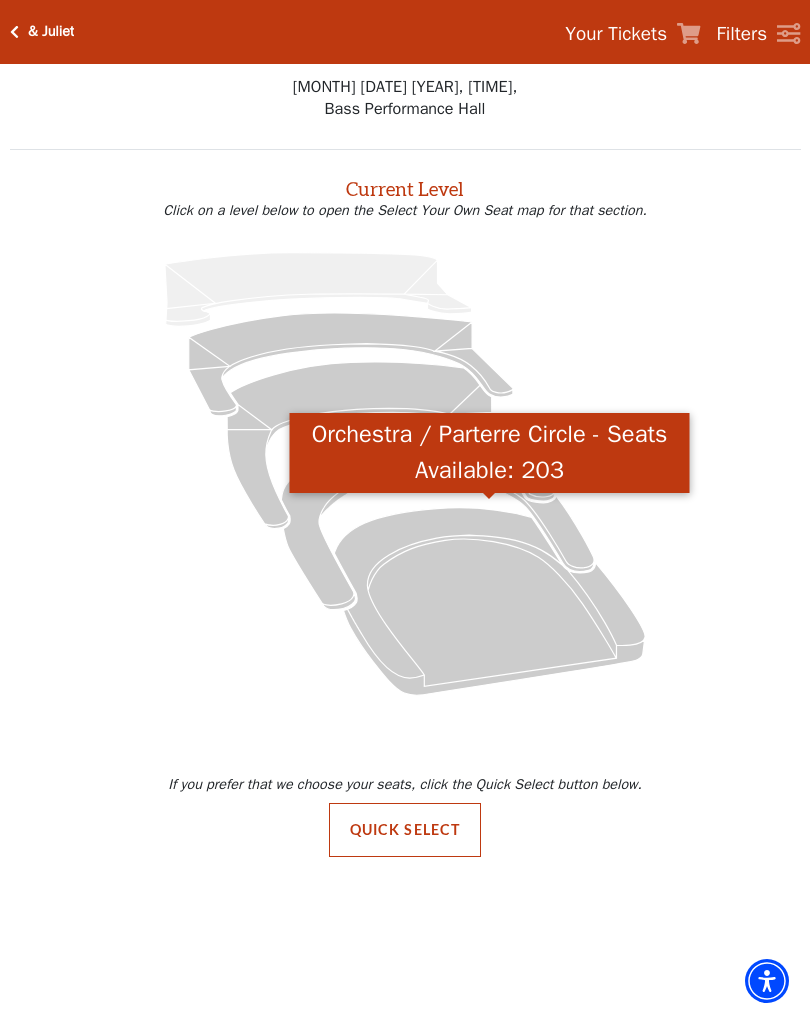 click 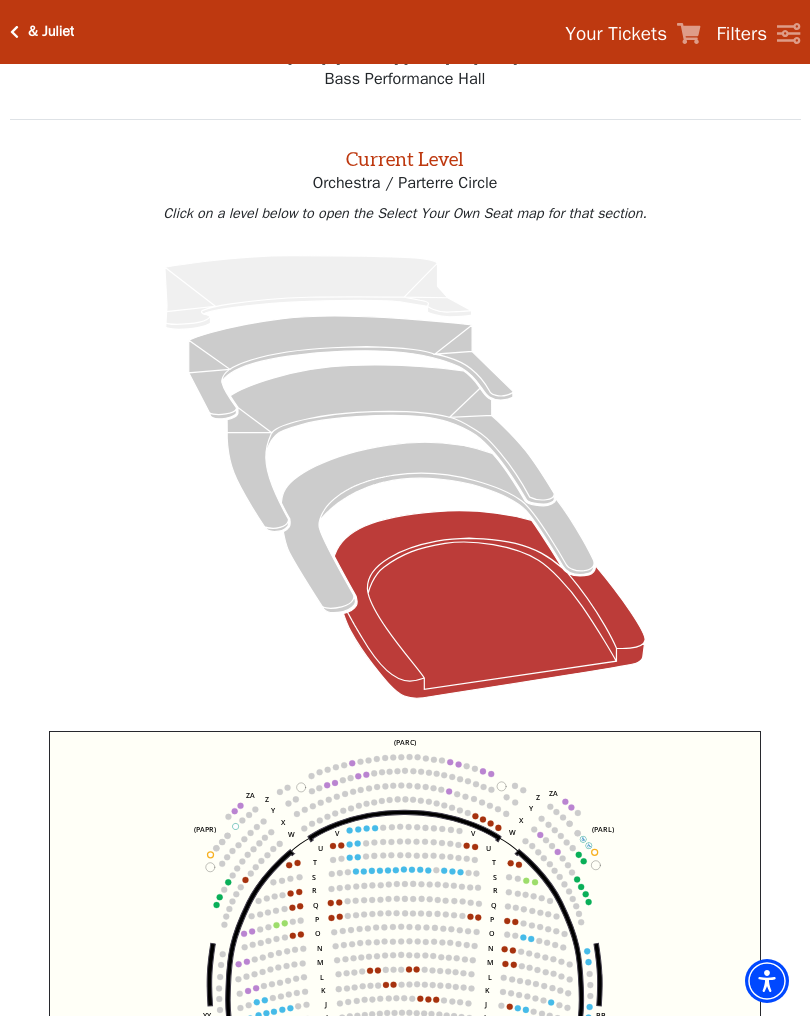 scroll, scrollTop: 76, scrollLeft: 0, axis: vertical 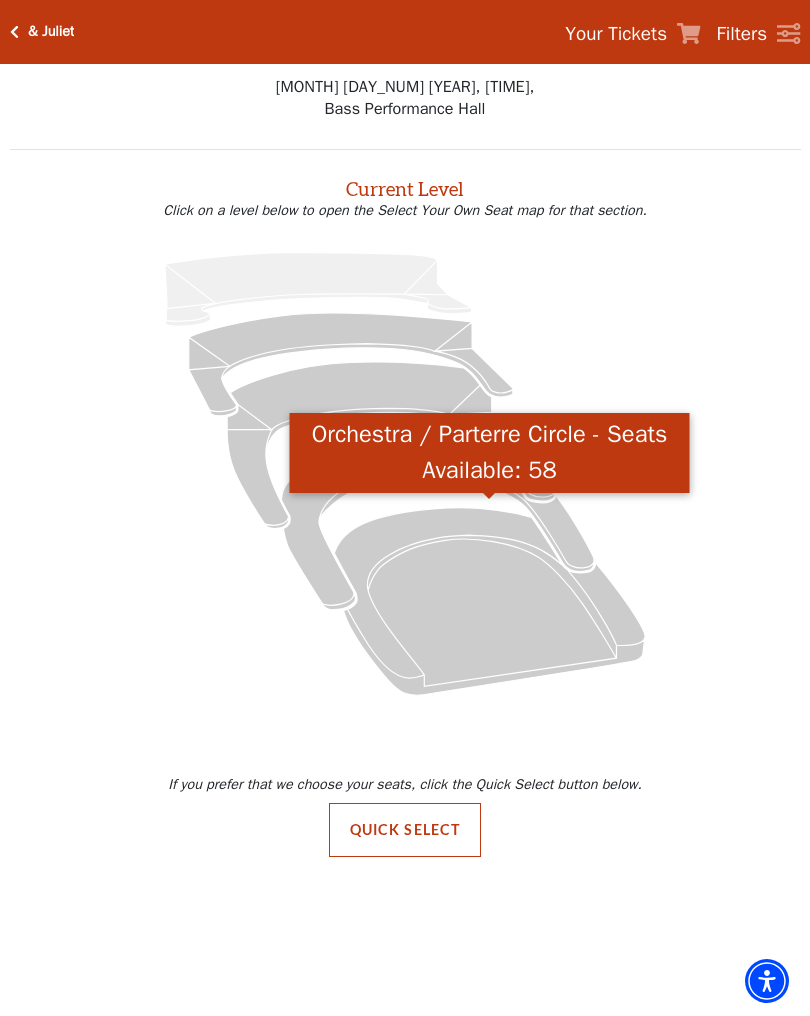 click 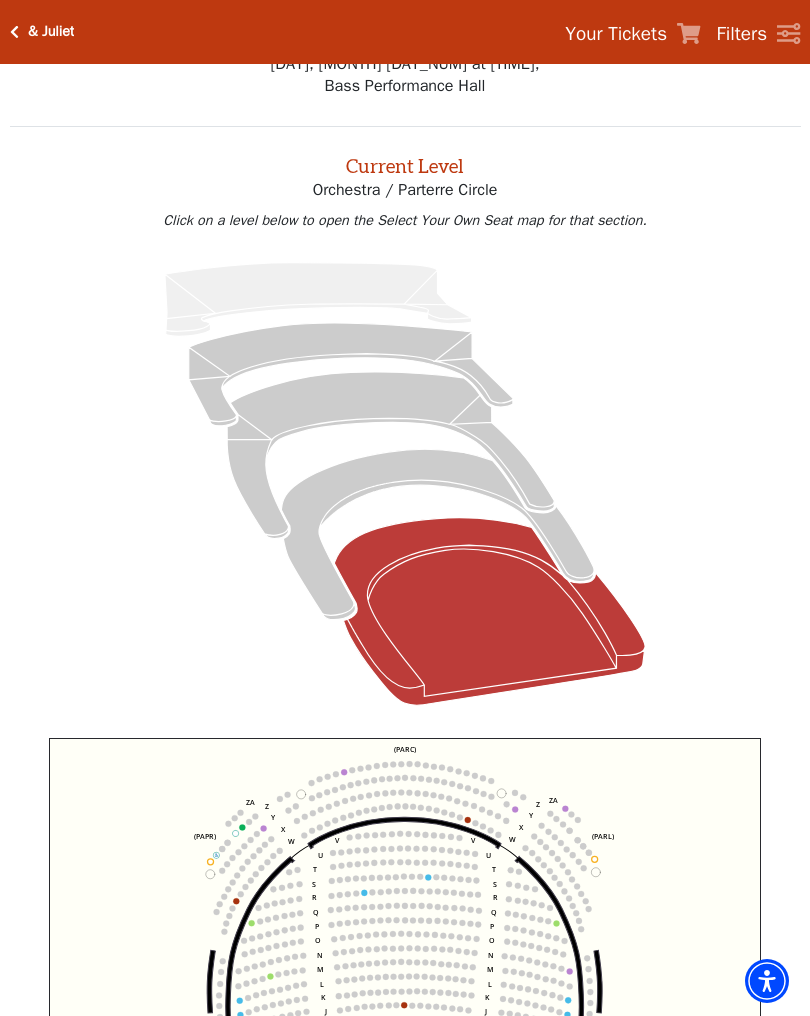 scroll, scrollTop: 76, scrollLeft: 0, axis: vertical 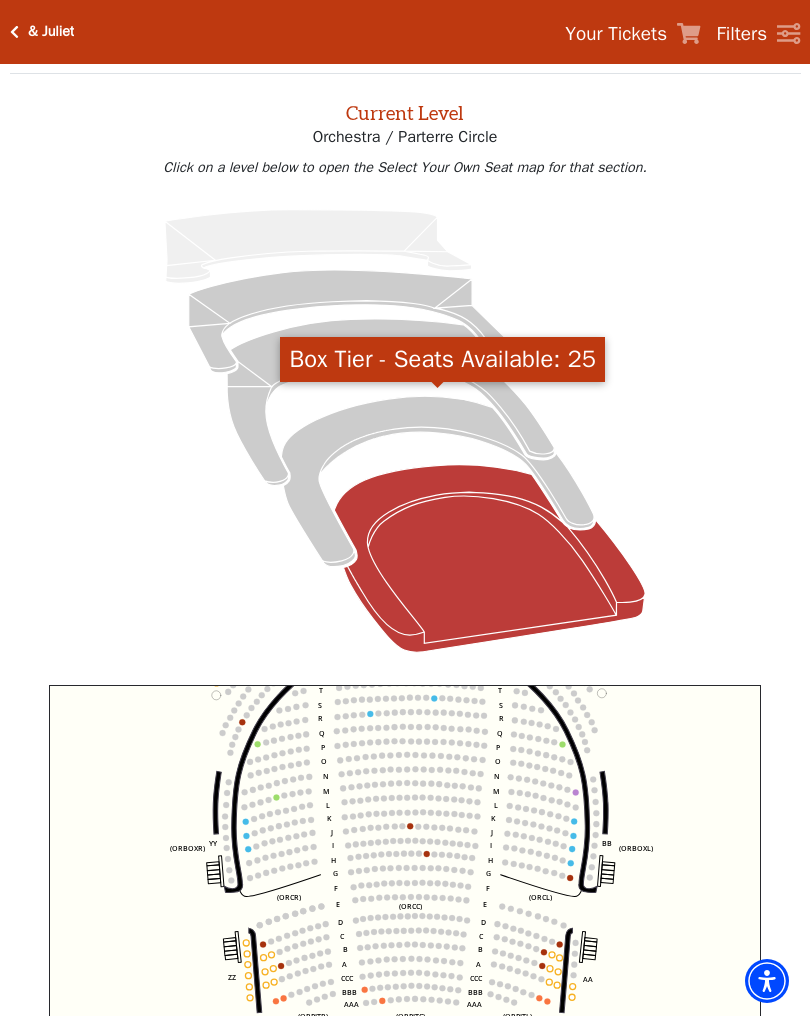 click 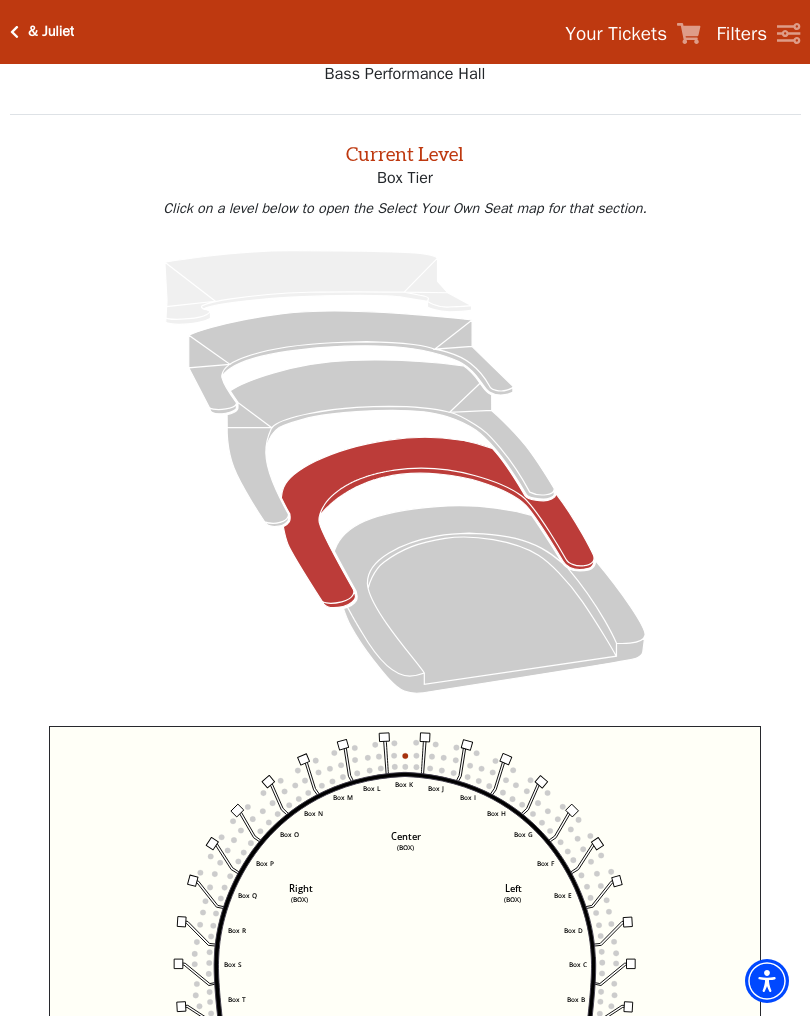 scroll, scrollTop: 76, scrollLeft: 0, axis: vertical 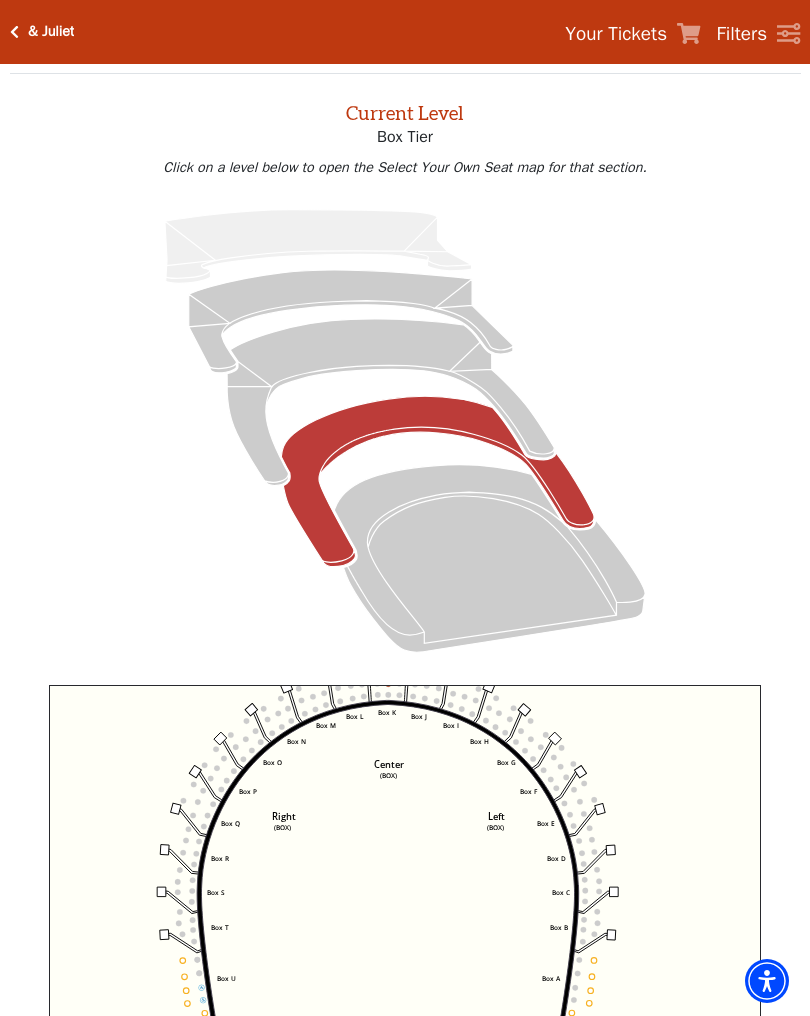 click 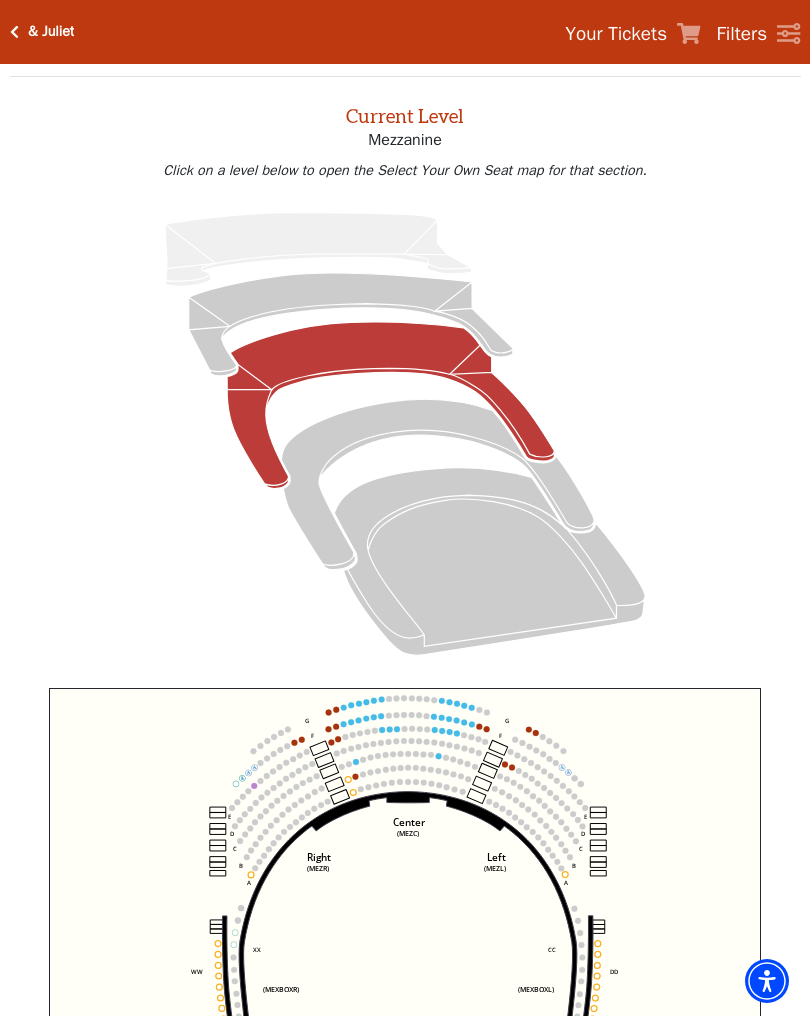 scroll, scrollTop: 76, scrollLeft: 0, axis: vertical 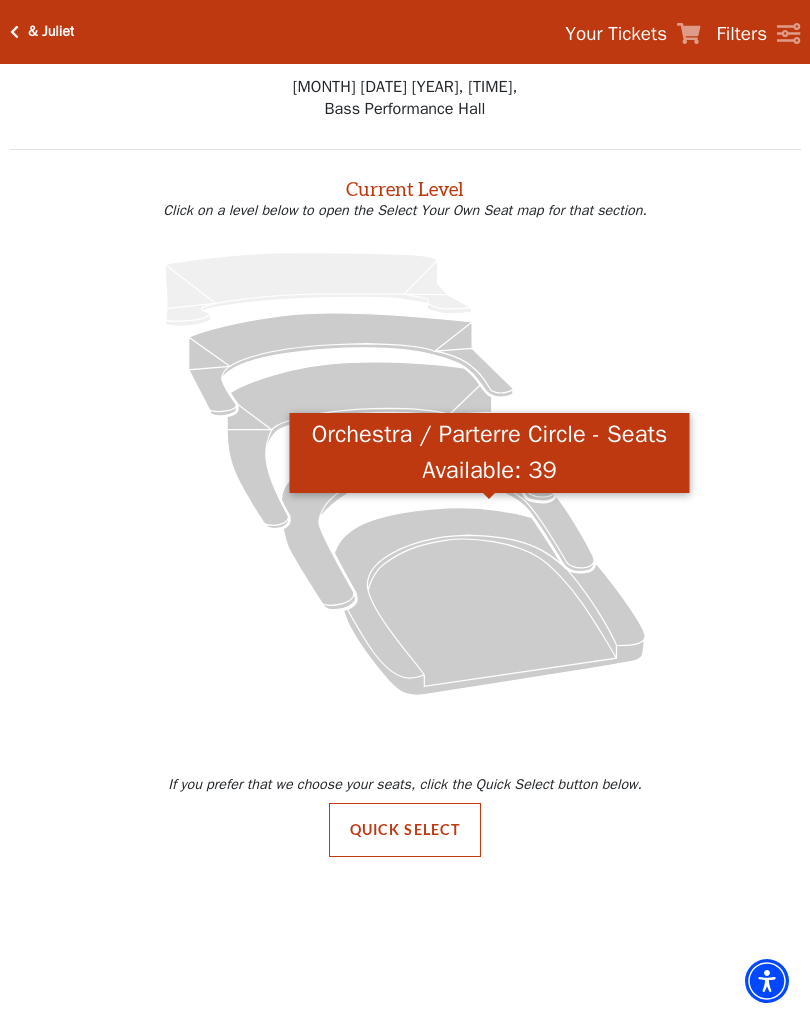 click 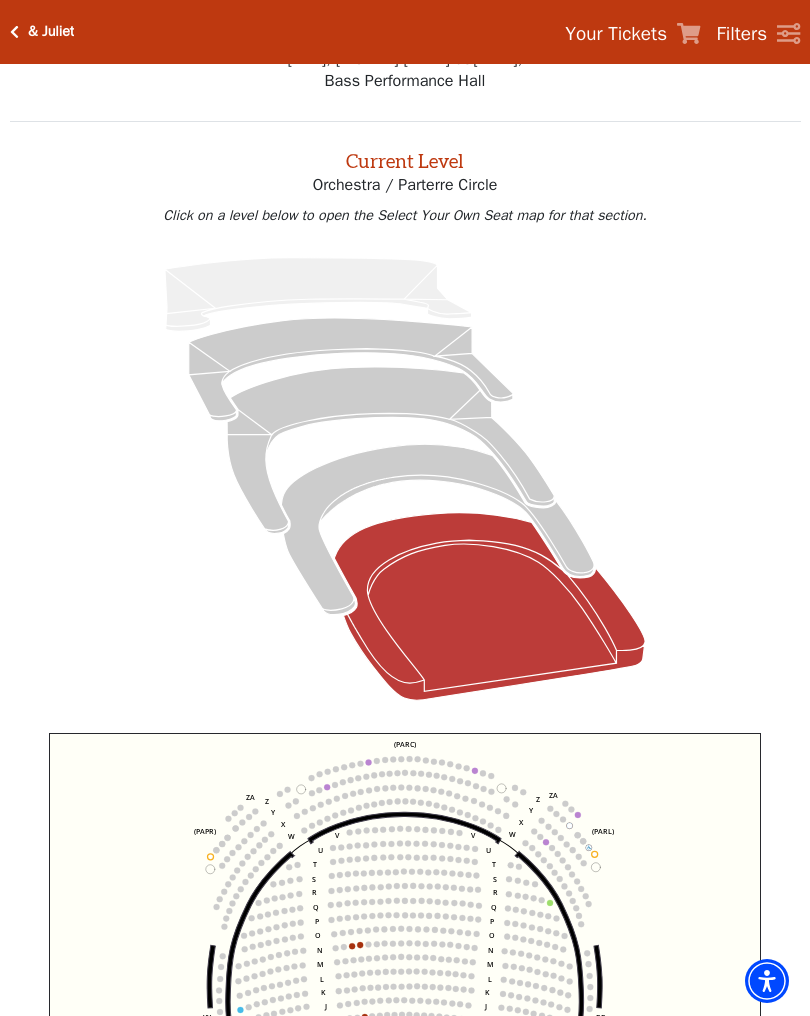 scroll, scrollTop: 76, scrollLeft: 0, axis: vertical 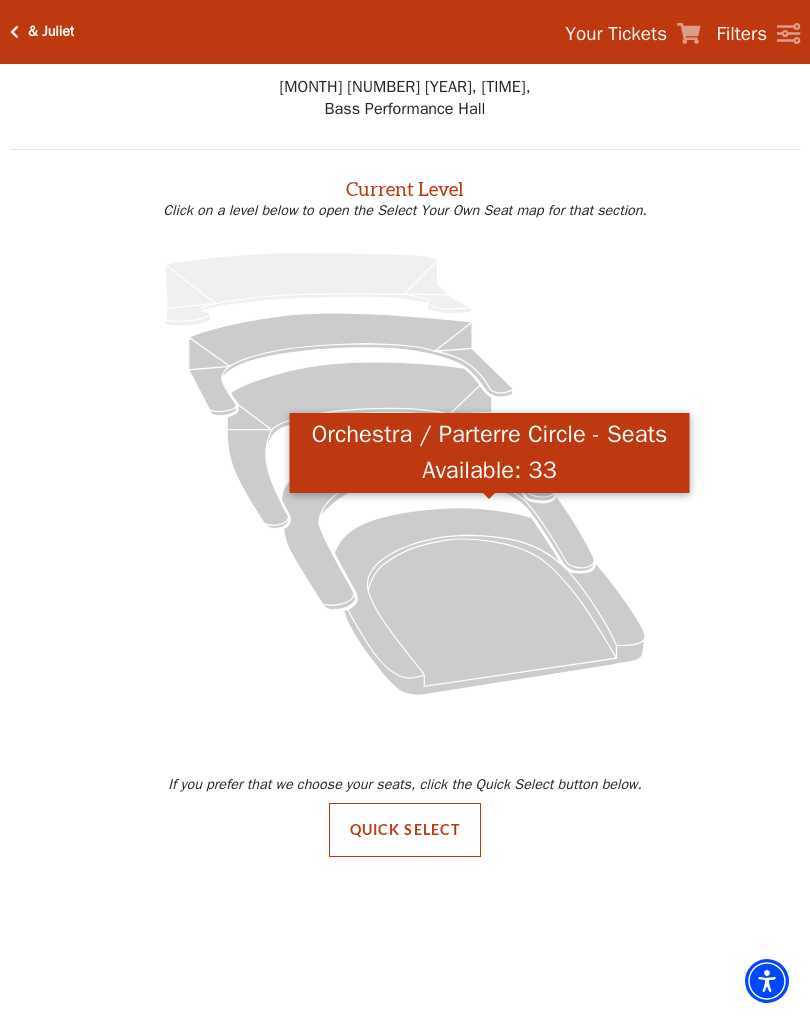 click 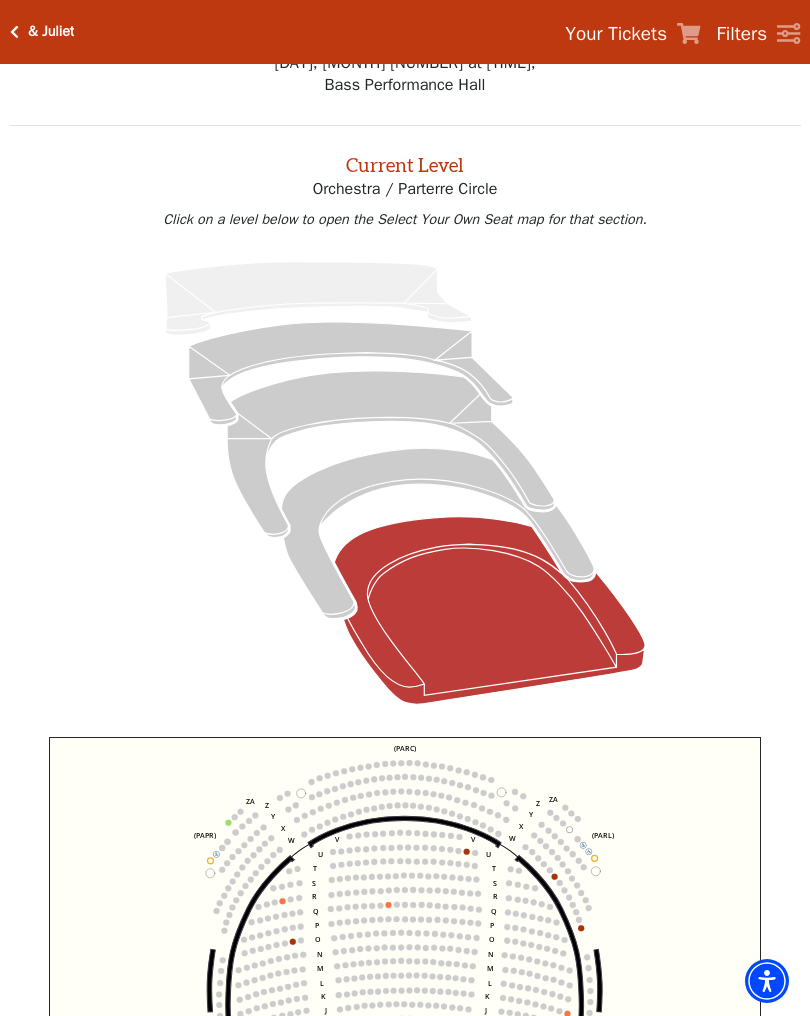 scroll, scrollTop: 76, scrollLeft: 0, axis: vertical 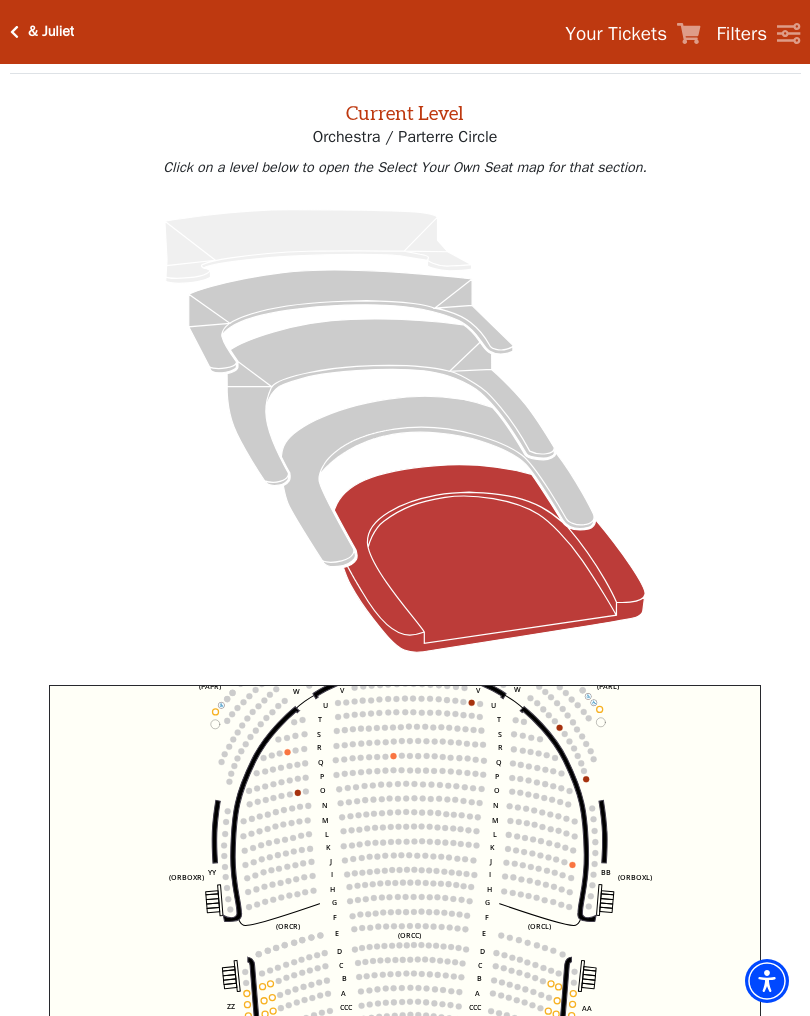 click 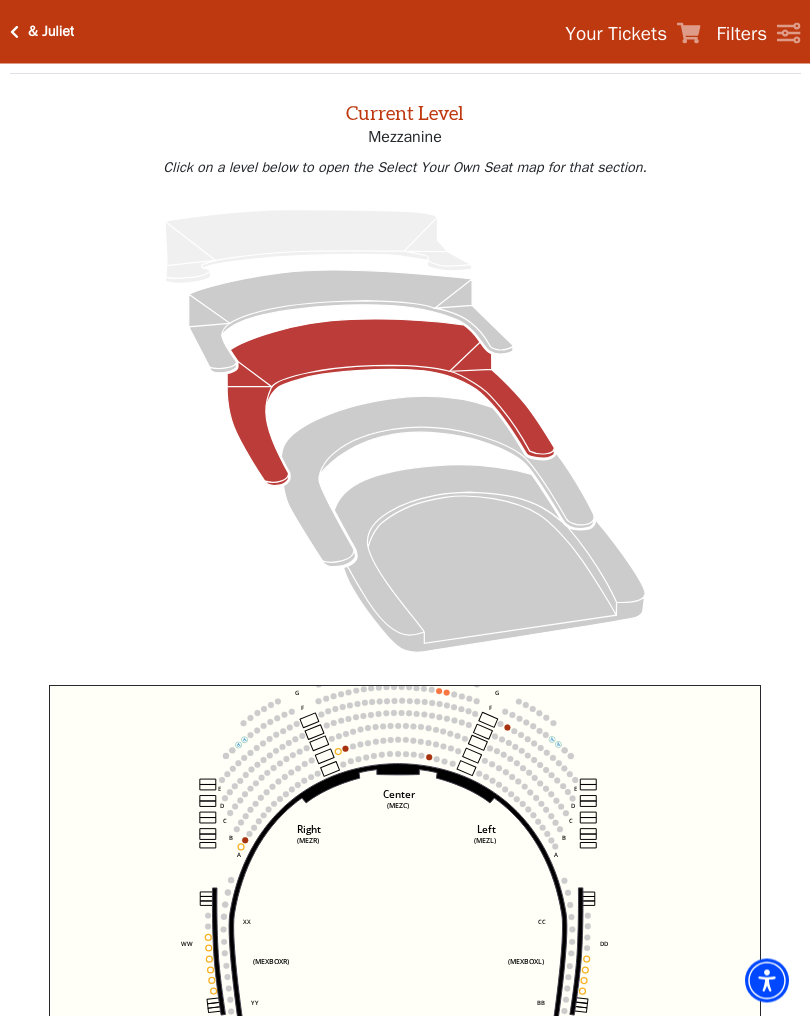 scroll, scrollTop: 76, scrollLeft: 0, axis: vertical 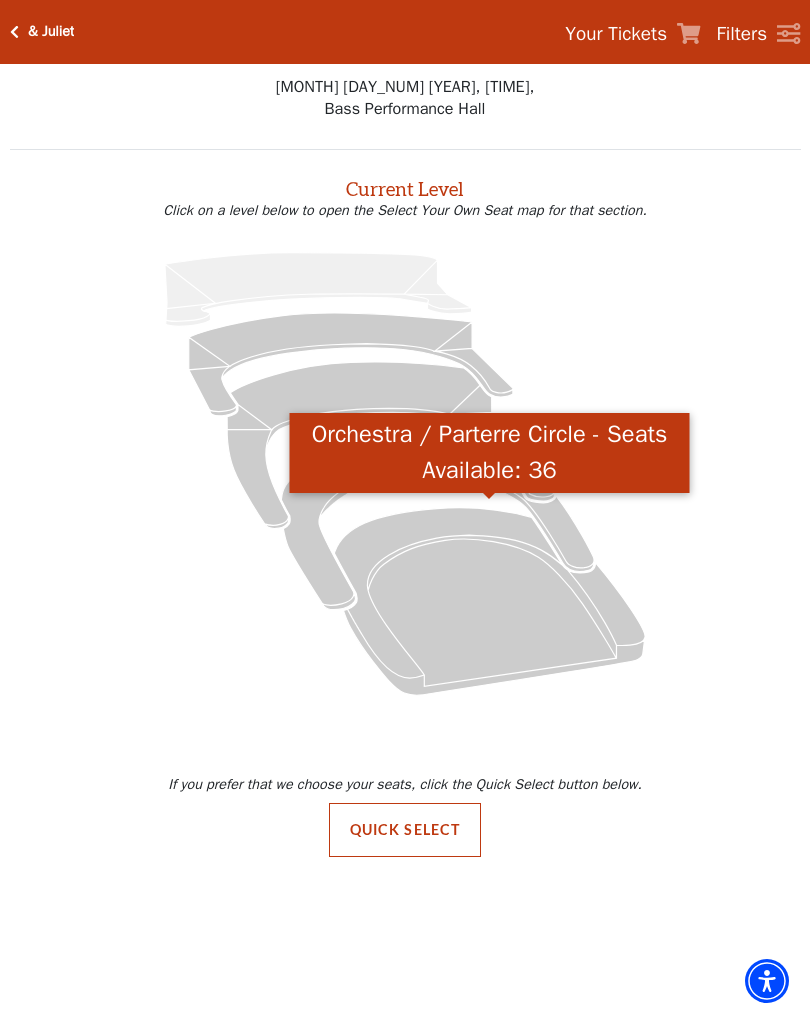 click 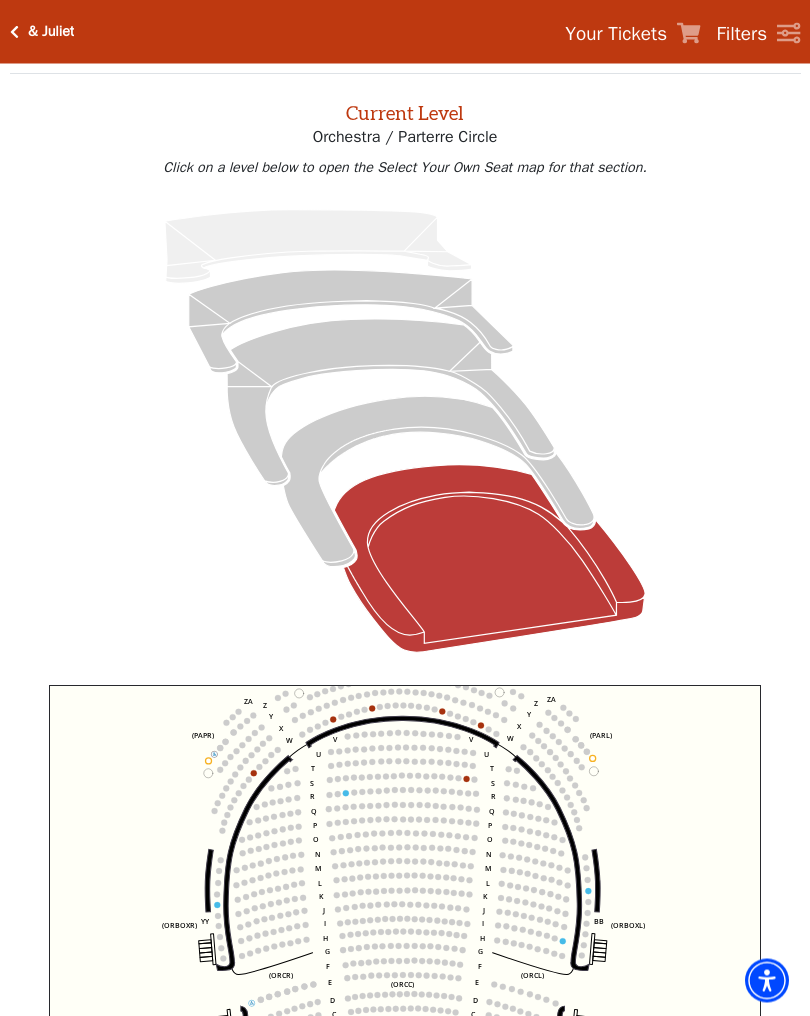 scroll, scrollTop: 76, scrollLeft: 0, axis: vertical 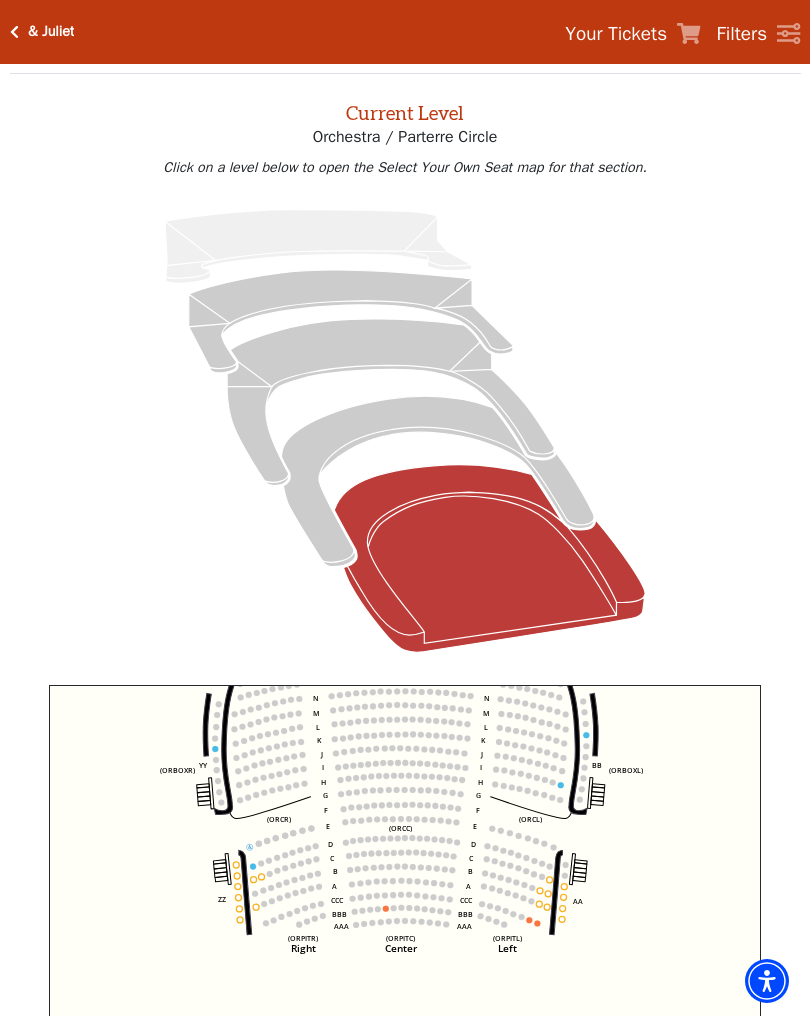 click 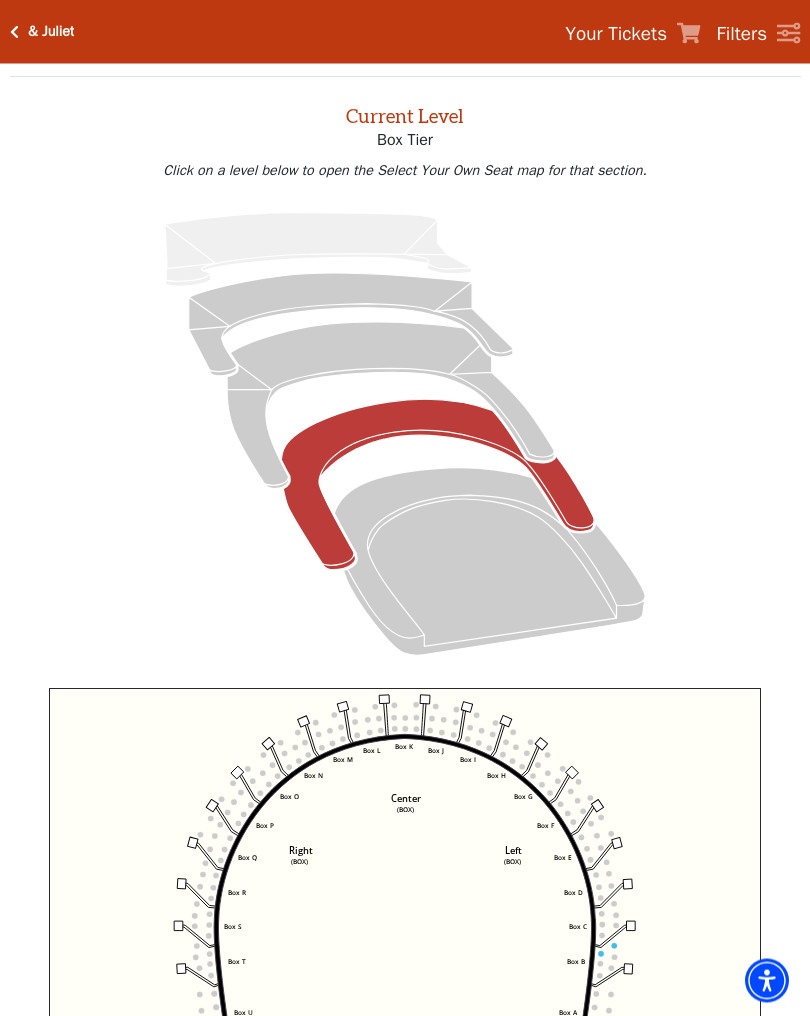 scroll, scrollTop: 76, scrollLeft: 0, axis: vertical 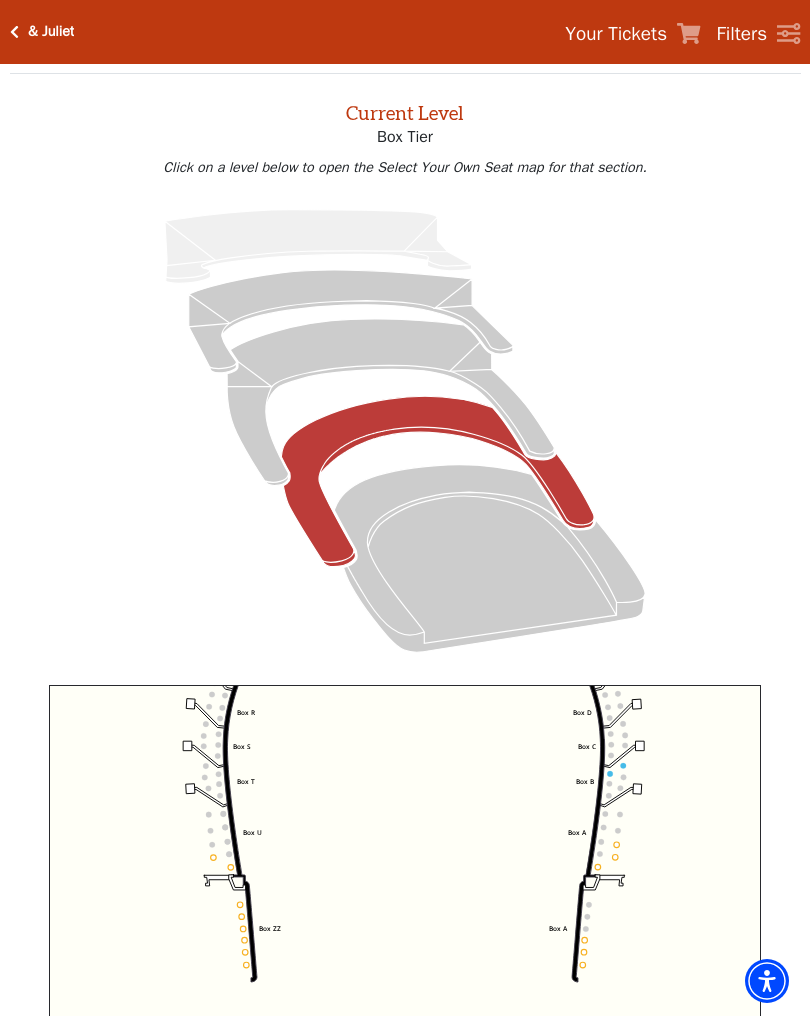 click on "Left   (BOX)   Right   (BOX)   Center   (BOX)   Box ZZ   Box U   Box T   Box S   Box R   Box Q   Box P   Box O   Box N   Box M   Box L   Box A   Box A   Box B   Box C   Box D   Box E   Box F   Box G   Box H   Box I   Box J   Box K" 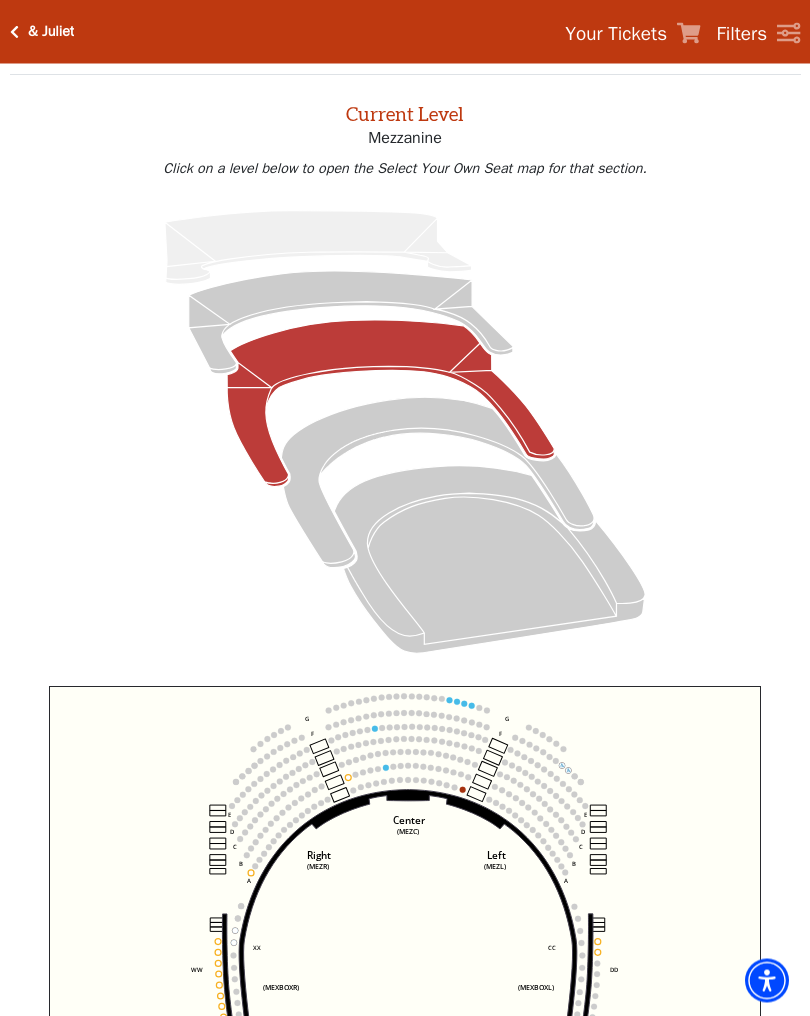 scroll, scrollTop: 76, scrollLeft: 0, axis: vertical 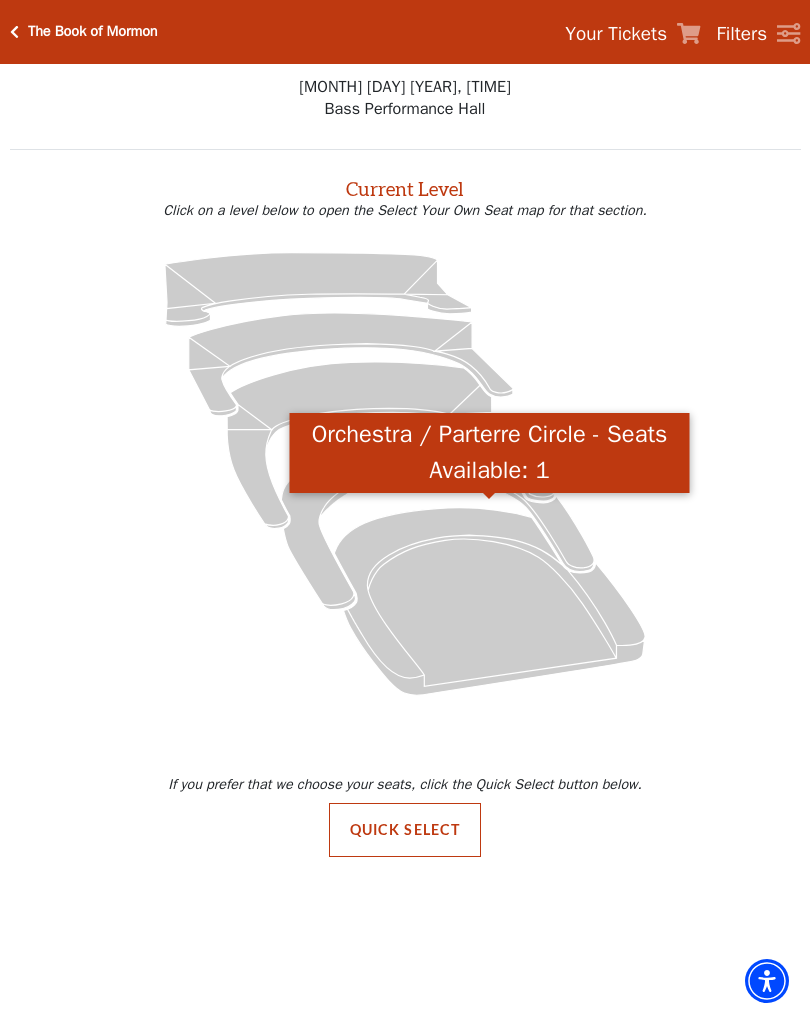 click 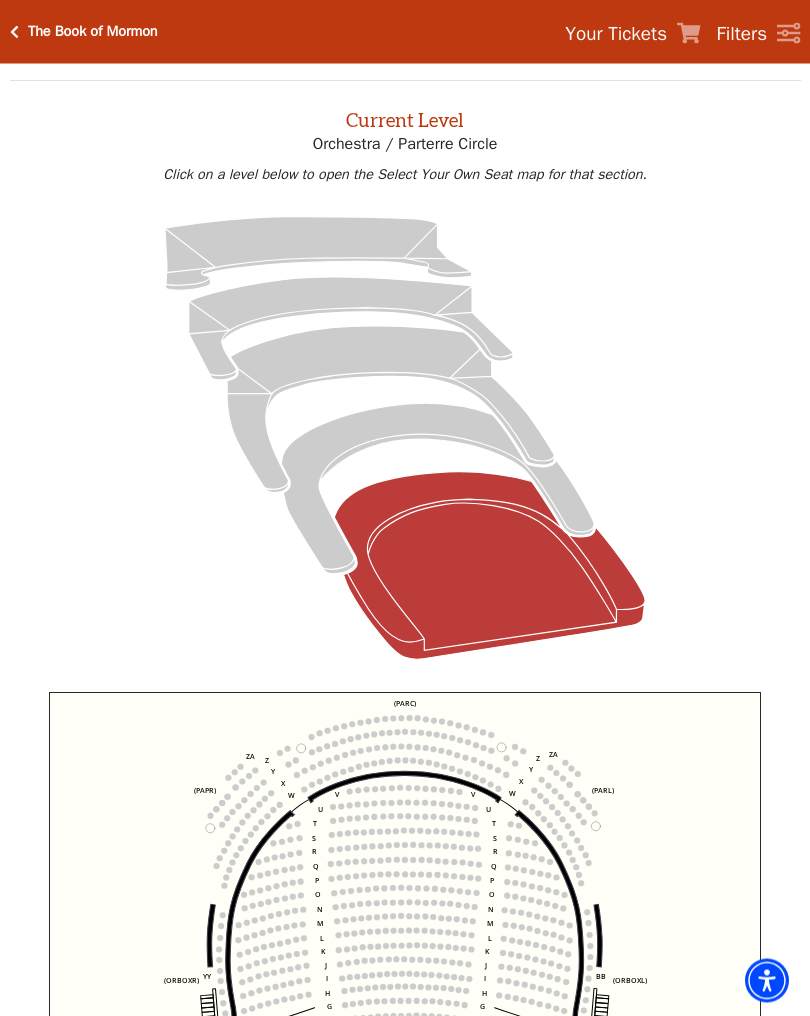 scroll, scrollTop: 76, scrollLeft: 0, axis: vertical 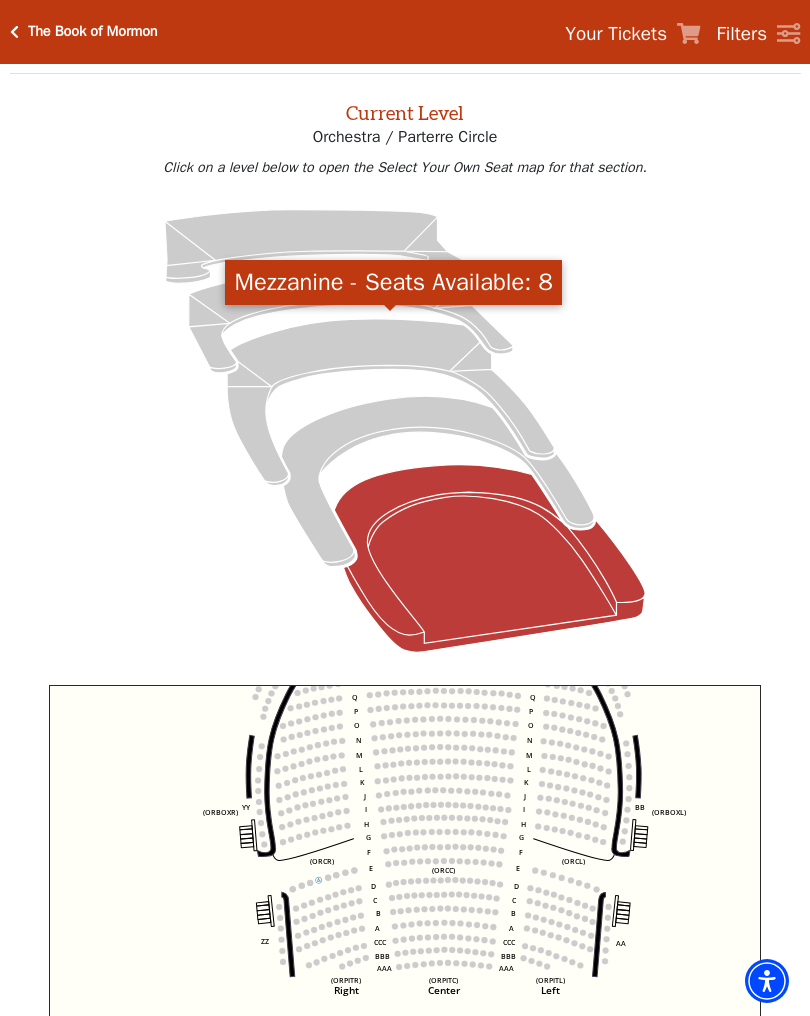 click 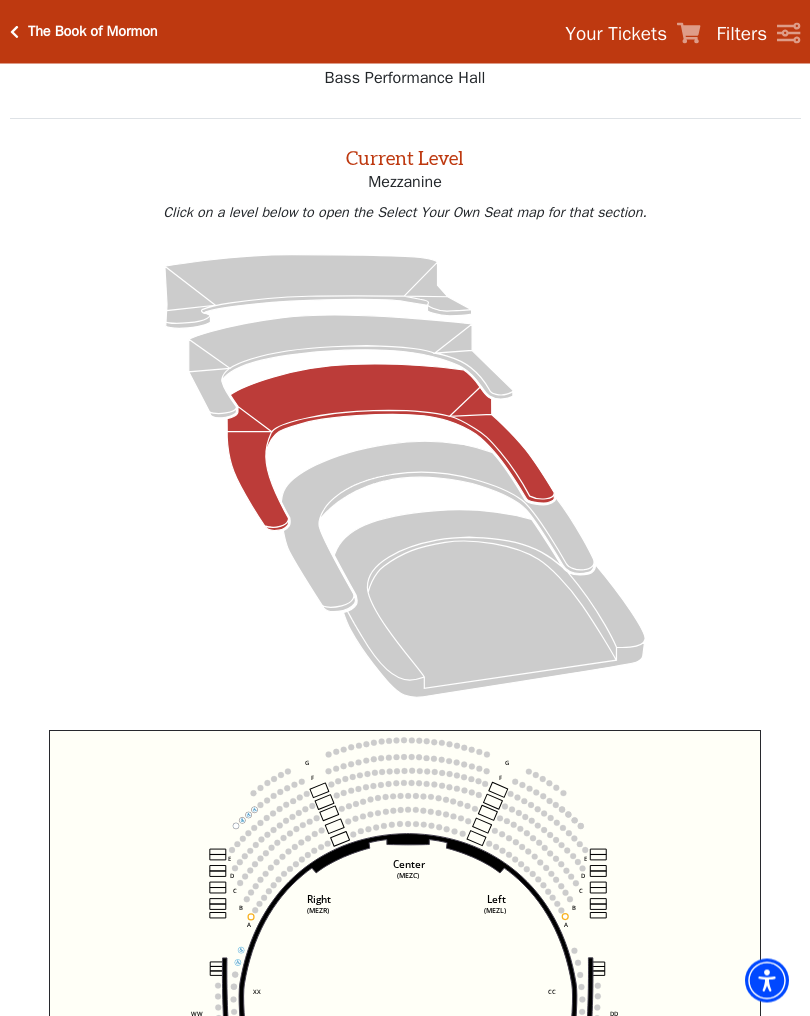 scroll, scrollTop: 76, scrollLeft: 0, axis: vertical 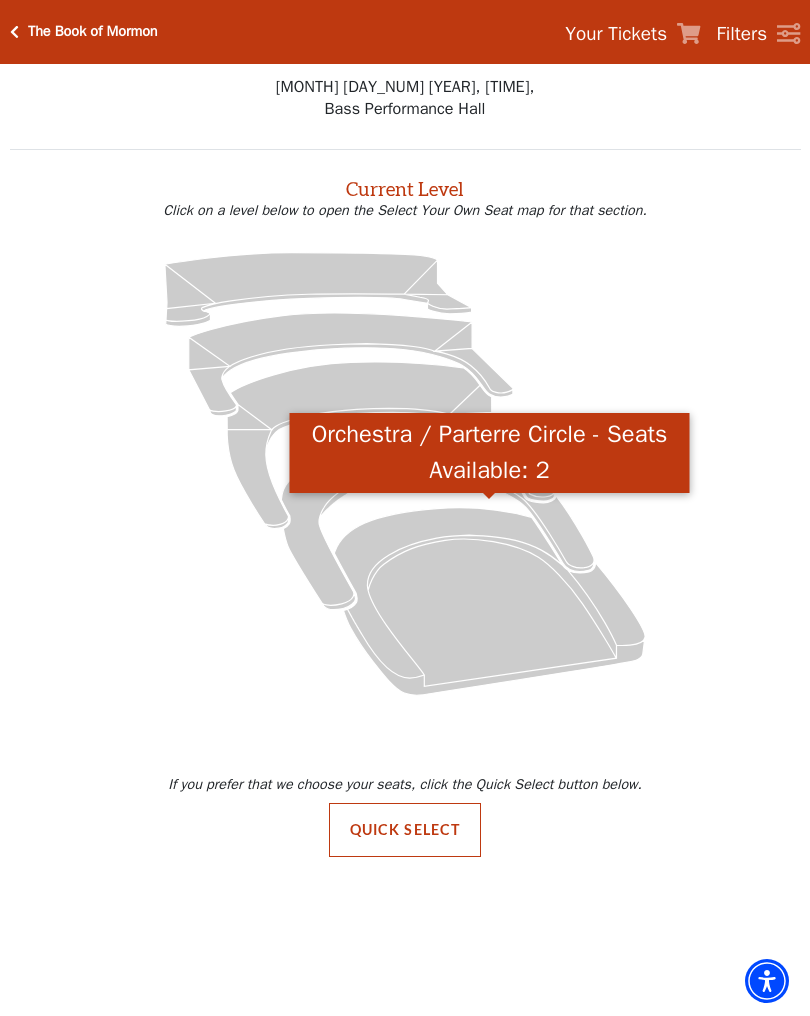 click 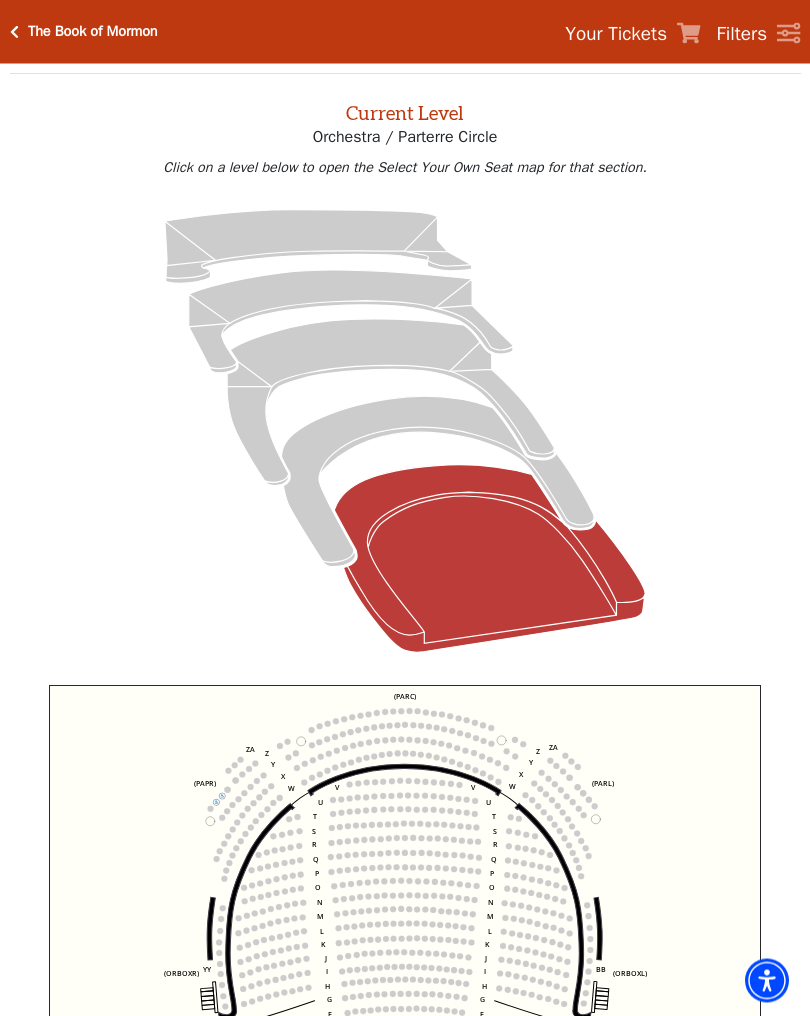 scroll, scrollTop: 76, scrollLeft: 0, axis: vertical 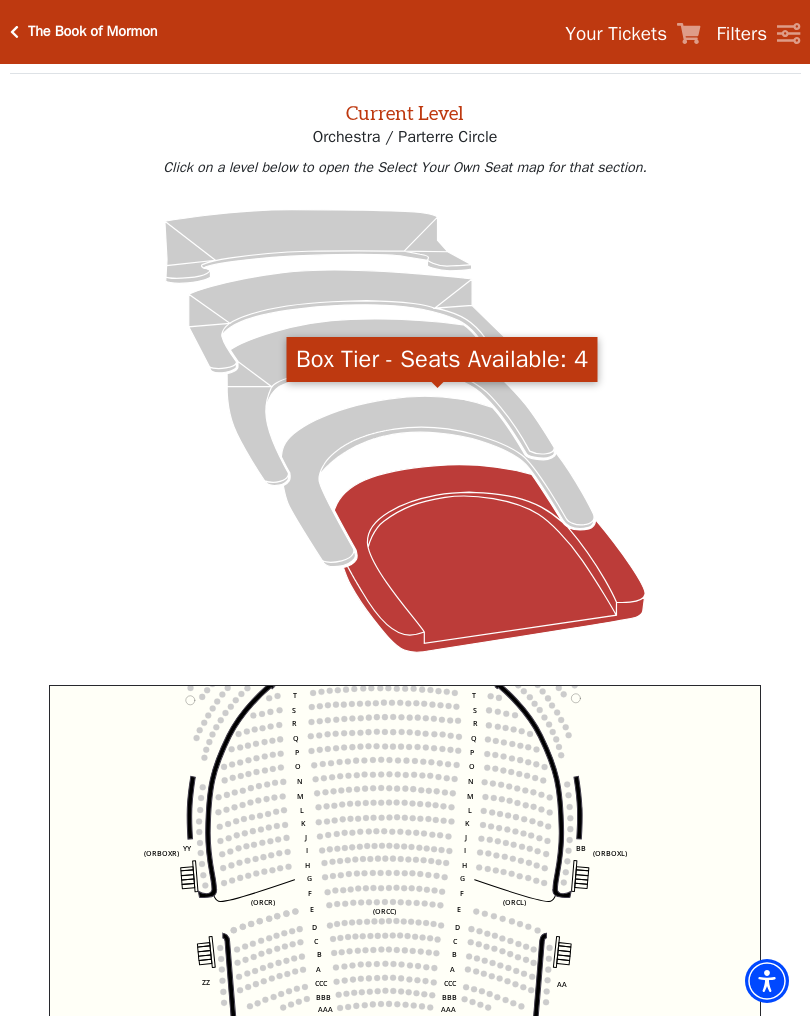 click 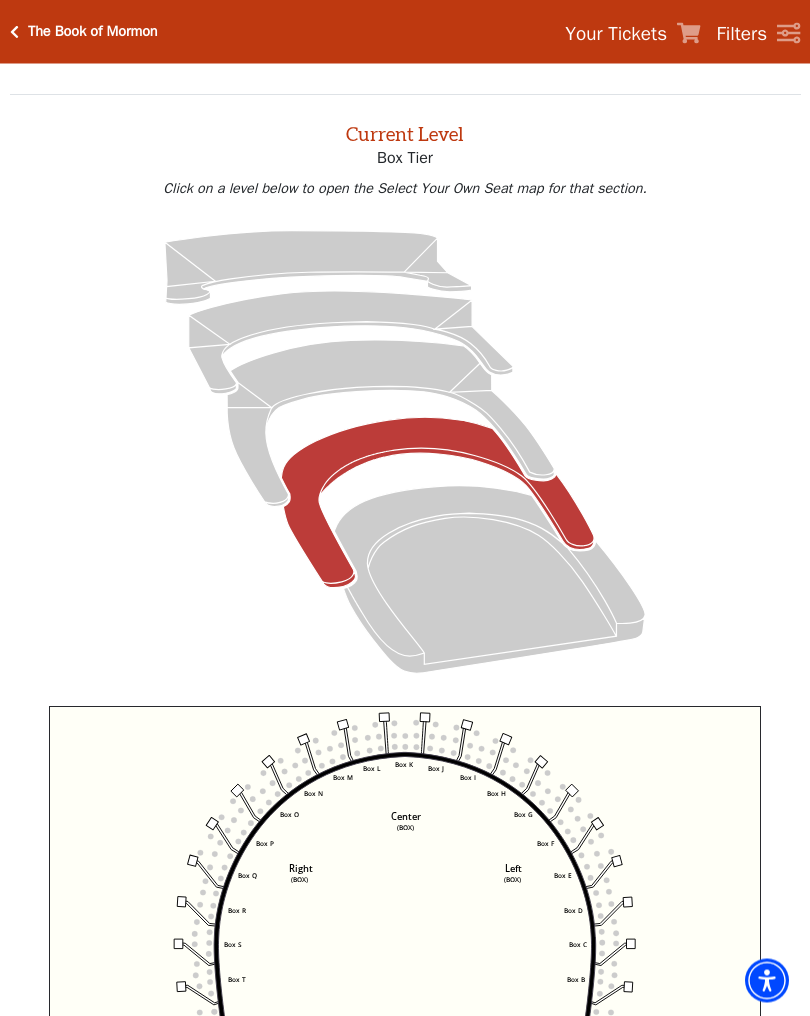scroll, scrollTop: 76, scrollLeft: 0, axis: vertical 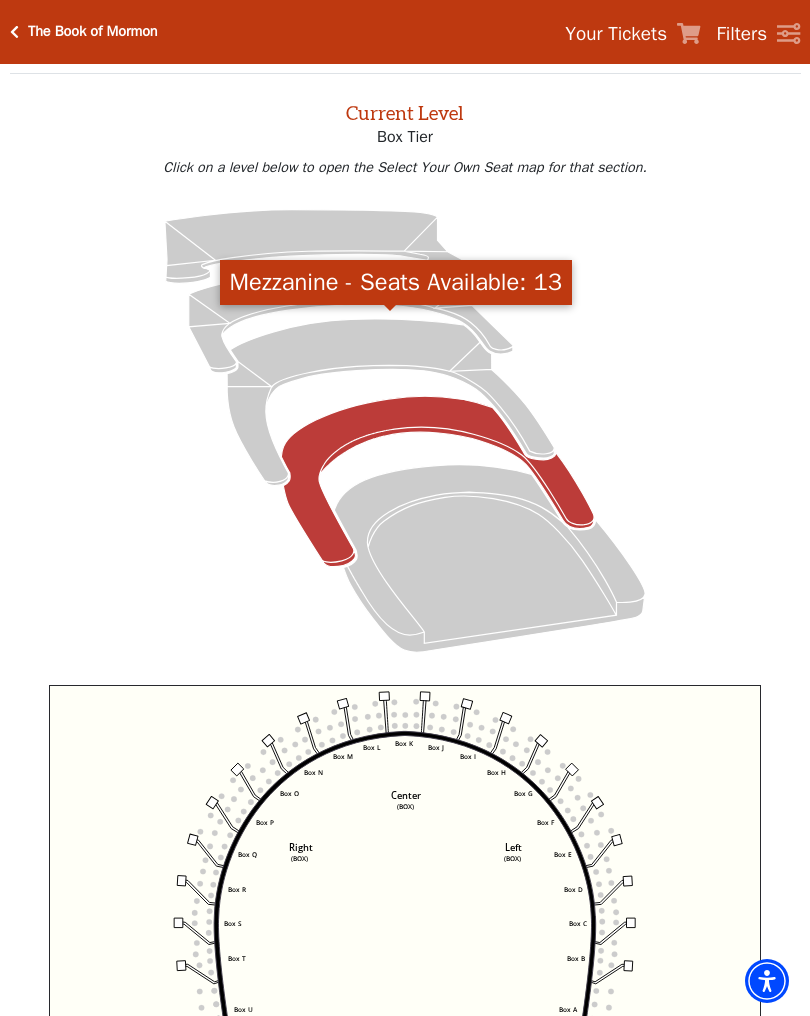 click 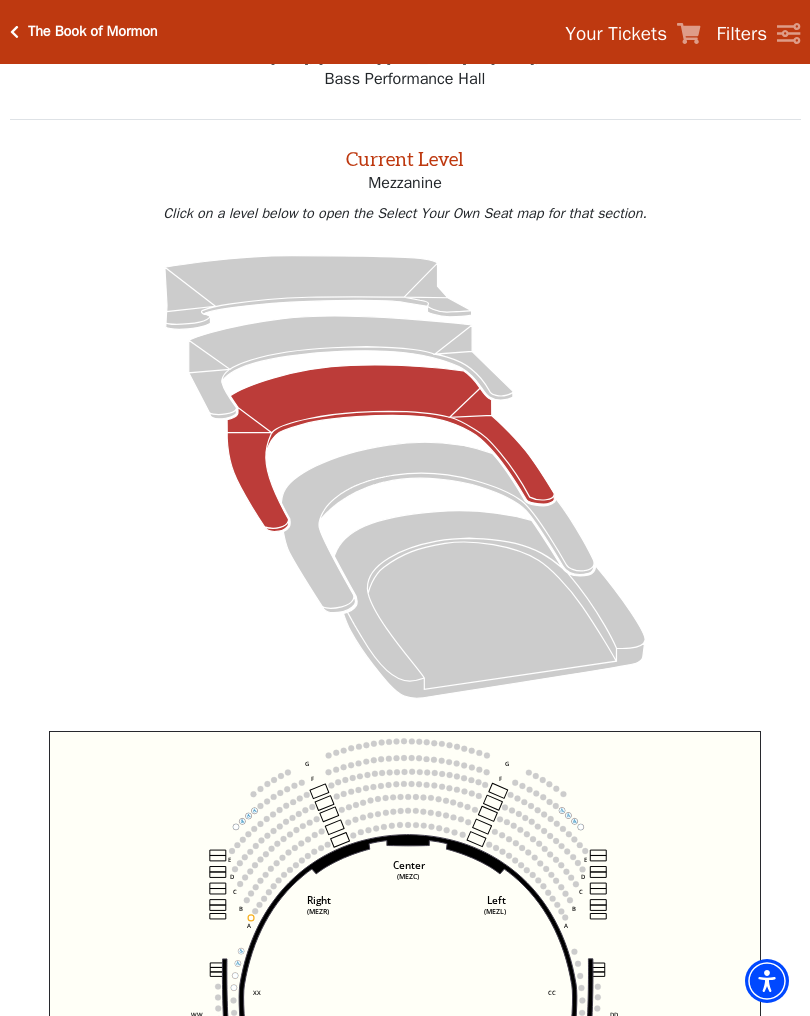 scroll, scrollTop: 76, scrollLeft: 0, axis: vertical 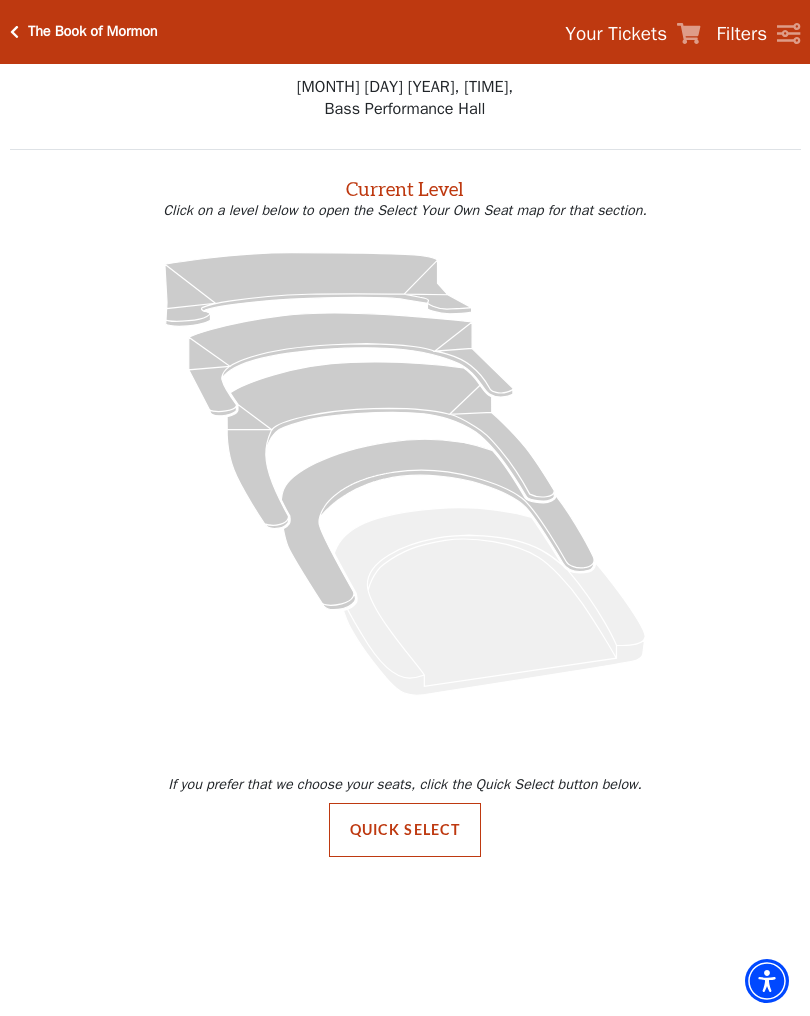 click 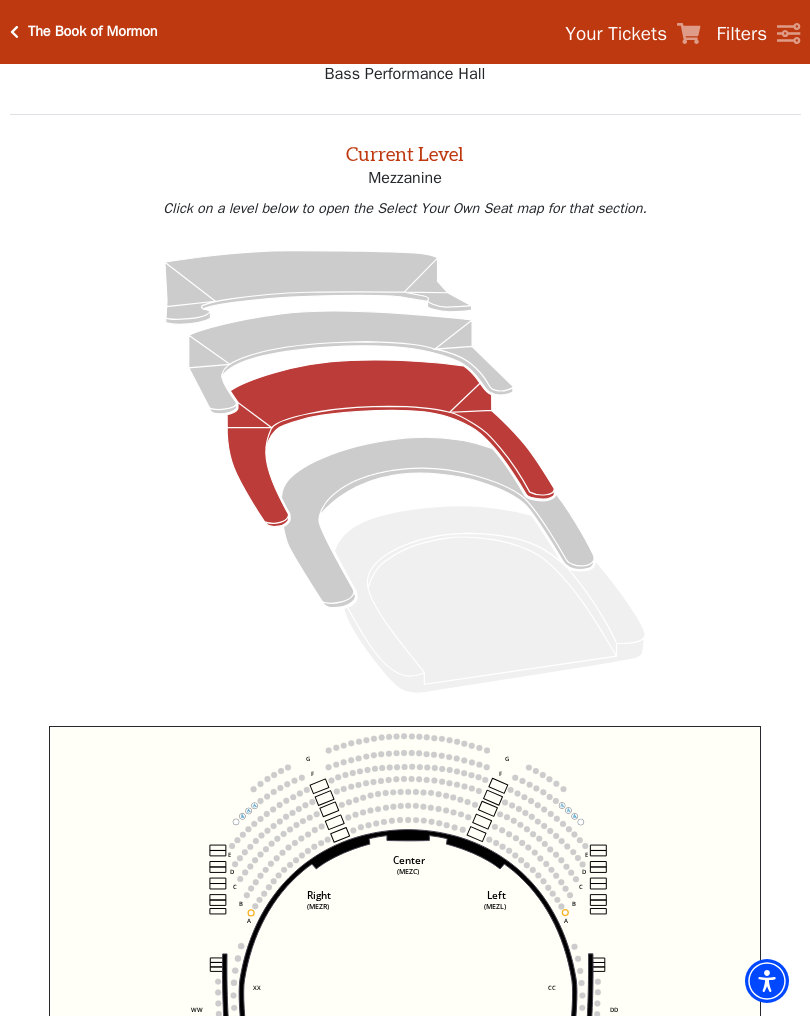 scroll, scrollTop: 76, scrollLeft: 0, axis: vertical 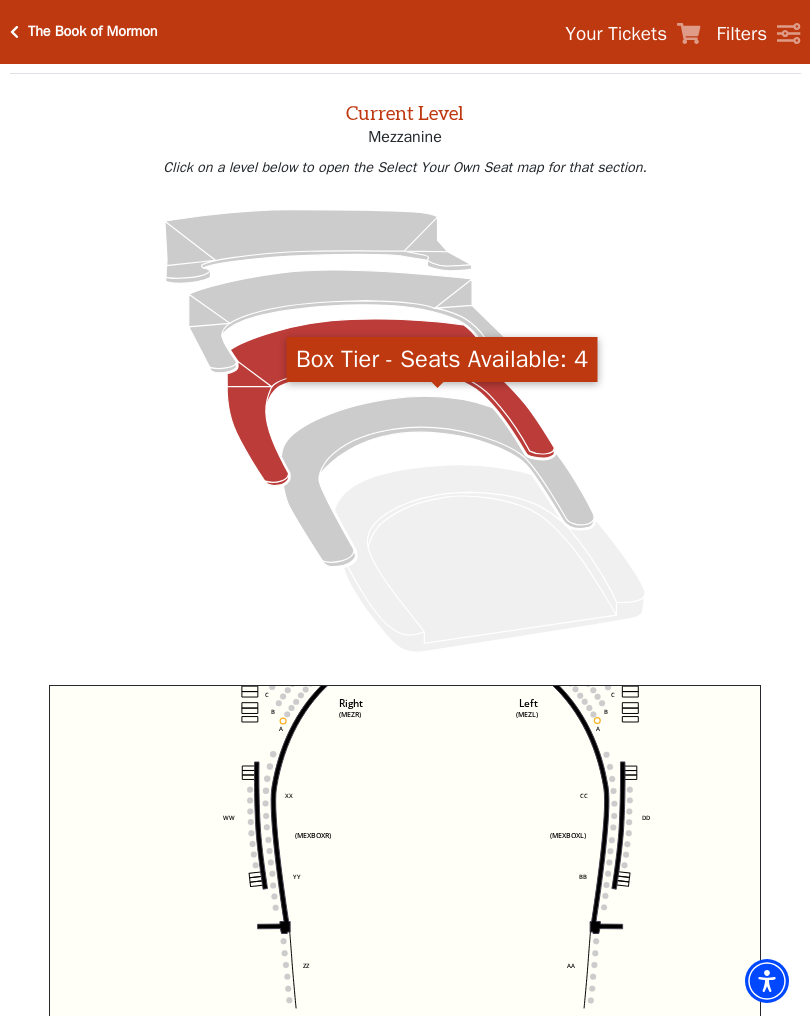 click 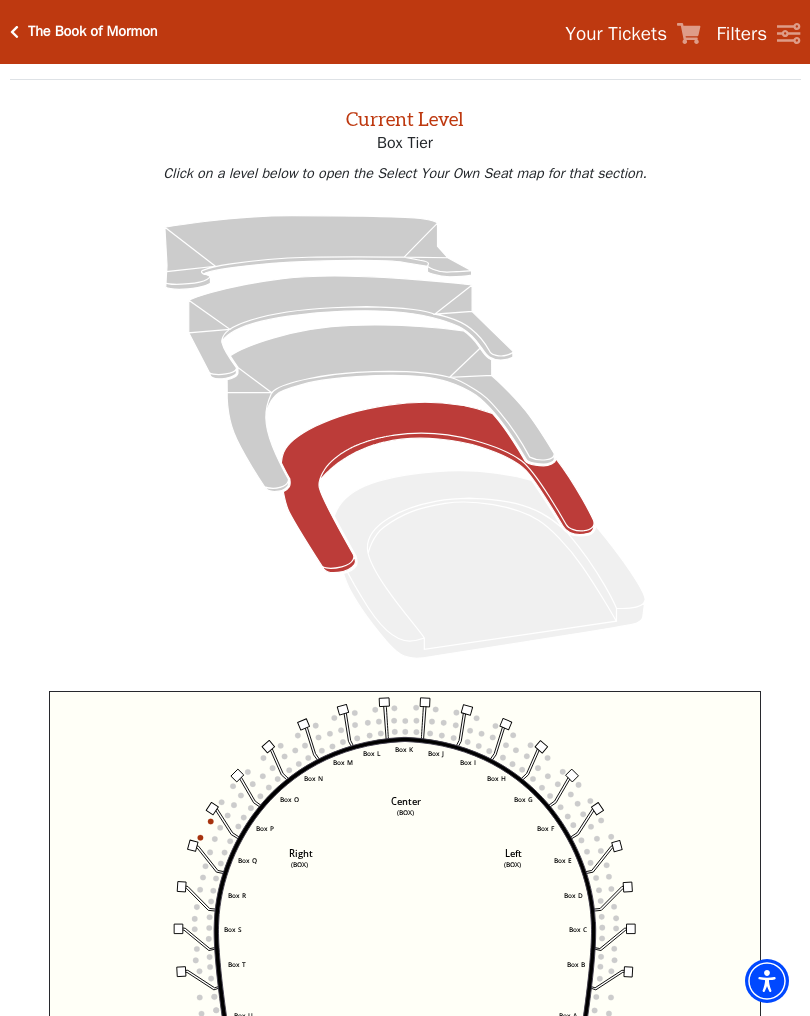 scroll, scrollTop: 76, scrollLeft: 0, axis: vertical 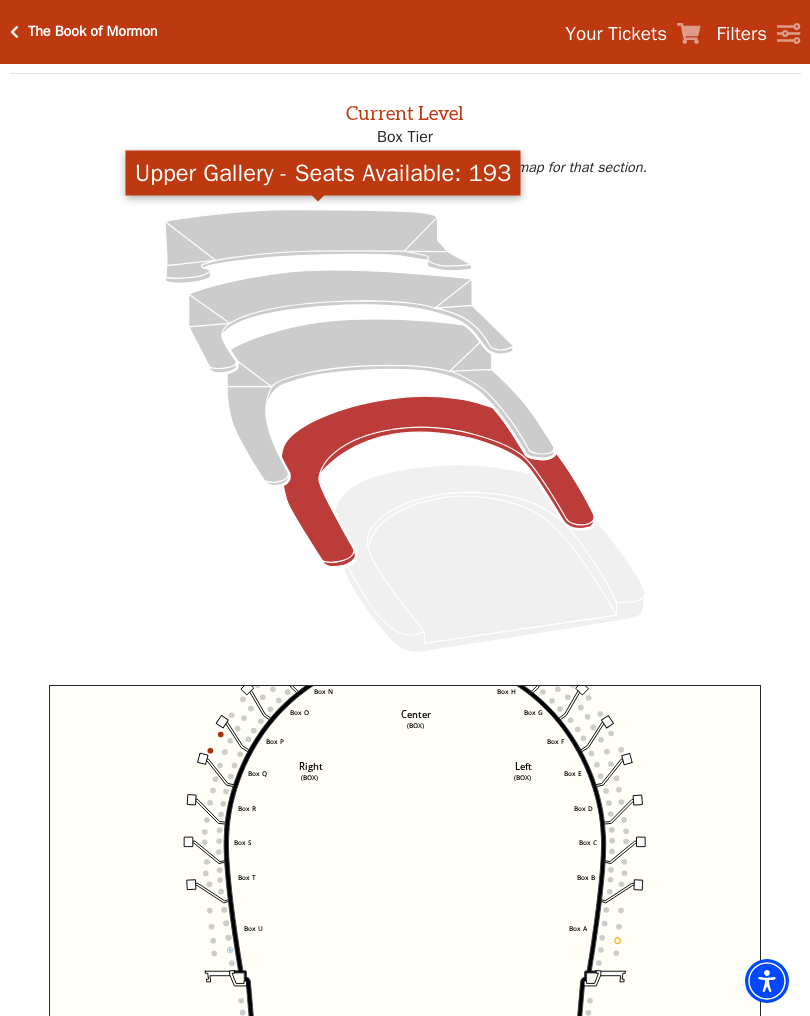 click 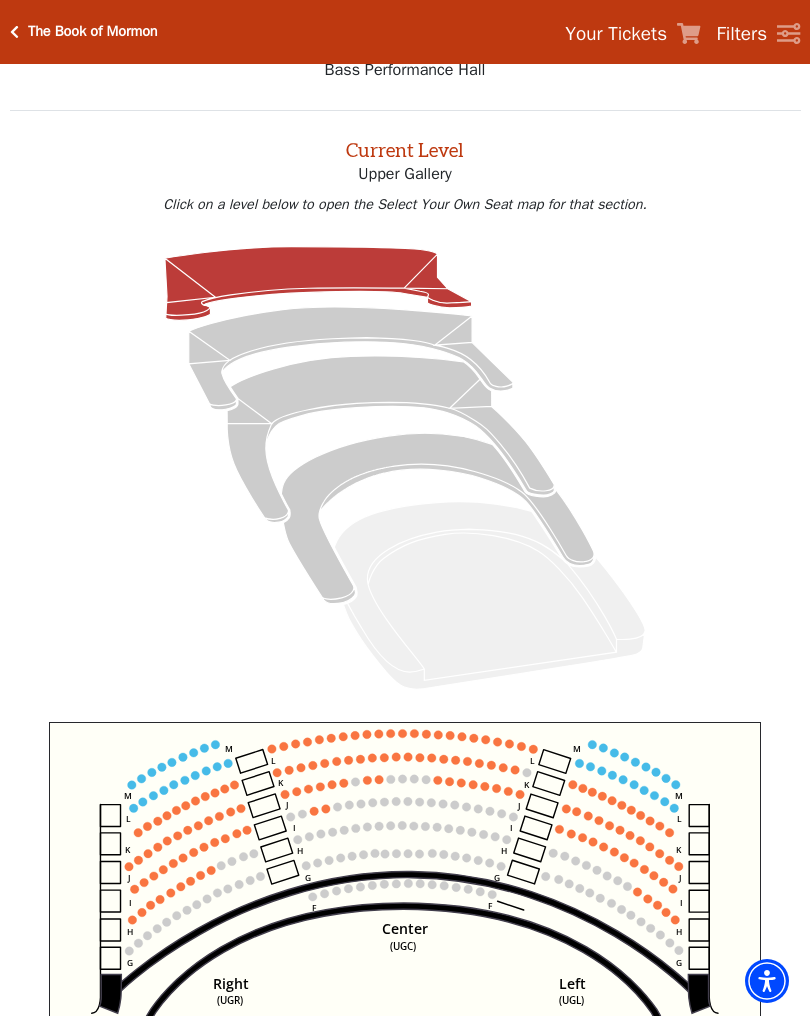 scroll, scrollTop: 75, scrollLeft: 0, axis: vertical 